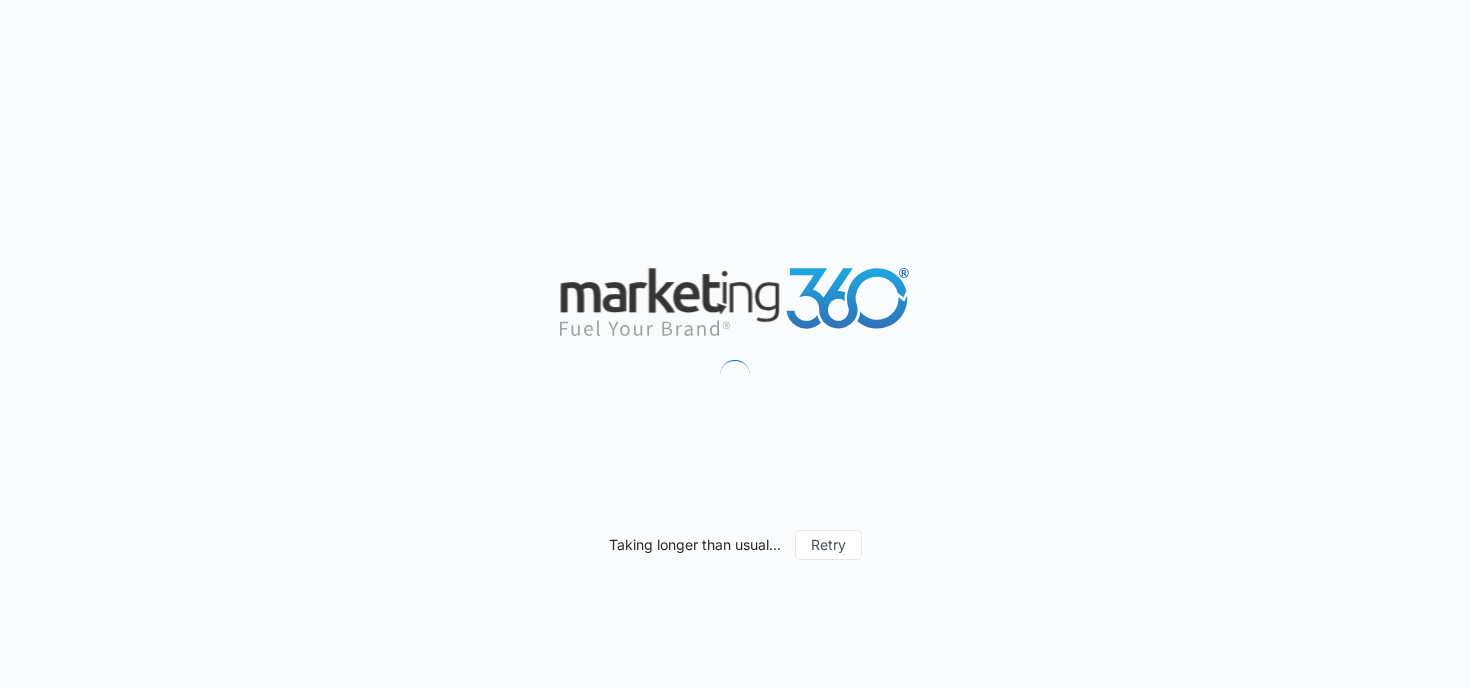 scroll, scrollTop: 0, scrollLeft: 0, axis: both 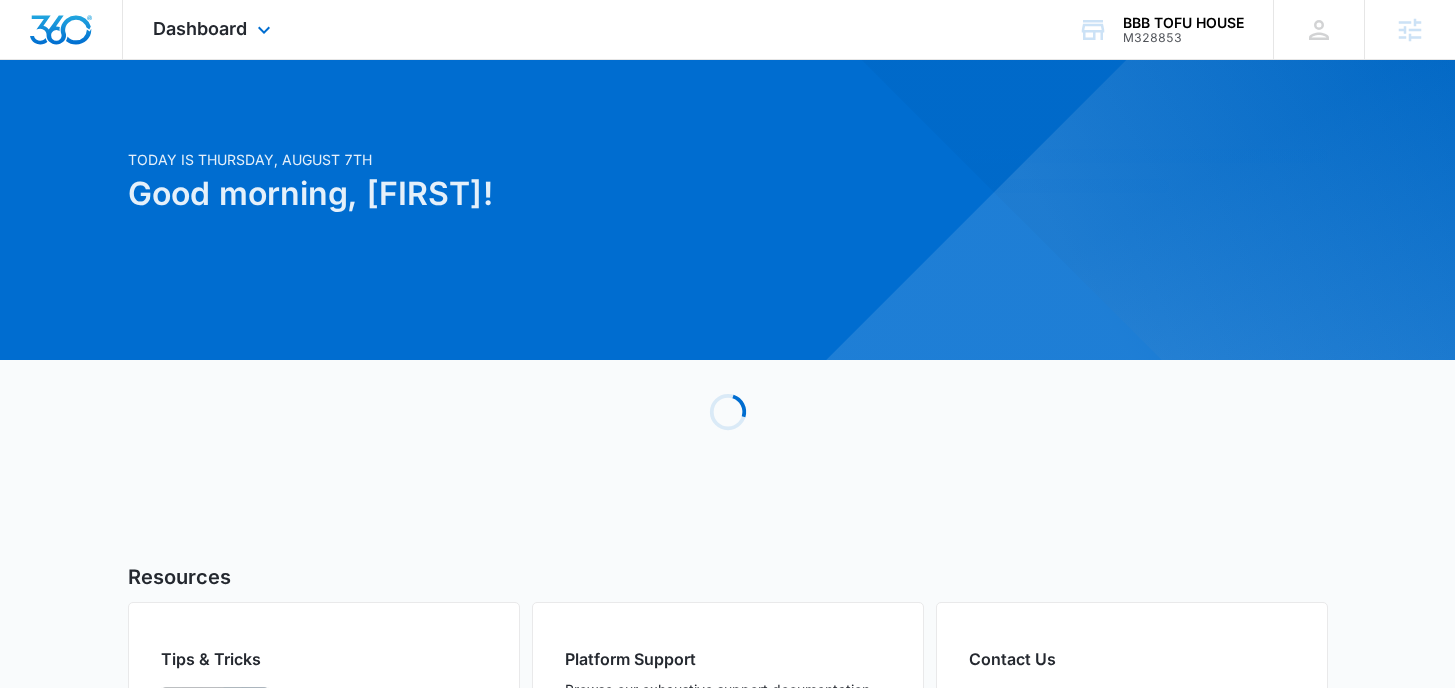 click on "Dashboard Apps Reputation Websites Forms CRM Email Social POS Content Ads Intelligence Files Brand Settings" at bounding box center [214, 29] 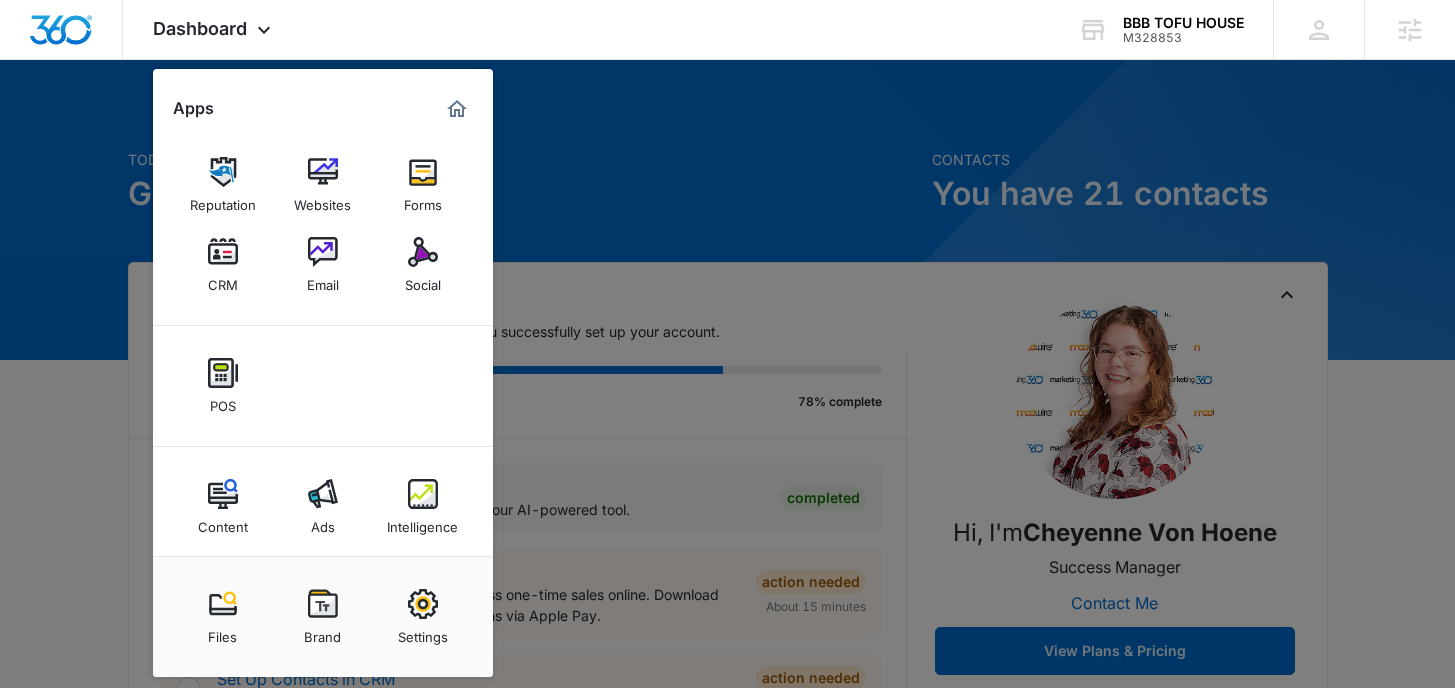 click at bounding box center [423, 252] 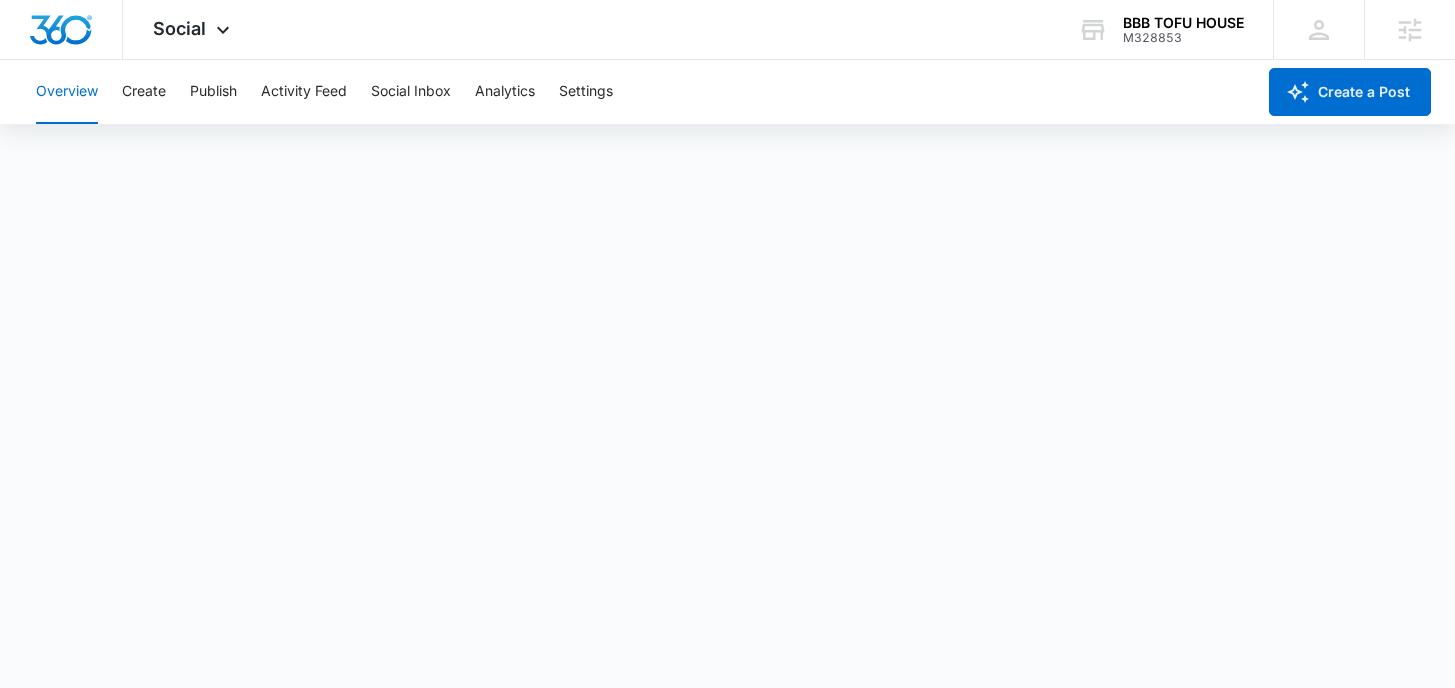 scroll, scrollTop: 5, scrollLeft: 0, axis: vertical 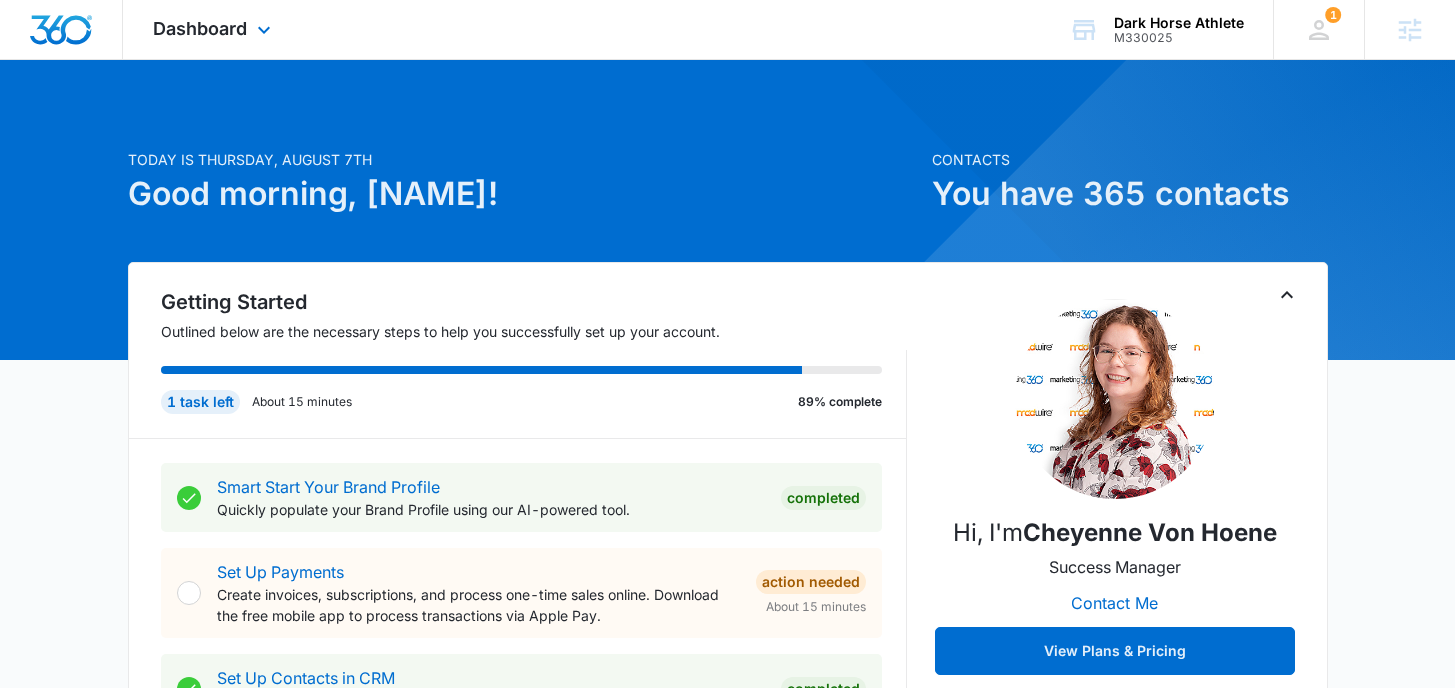 click on "Dashboard Apps Reputation Websites Forms CRM Email Social Shop Payments POS Content Ads Intelligence Files Brand Settings" at bounding box center (214, 29) 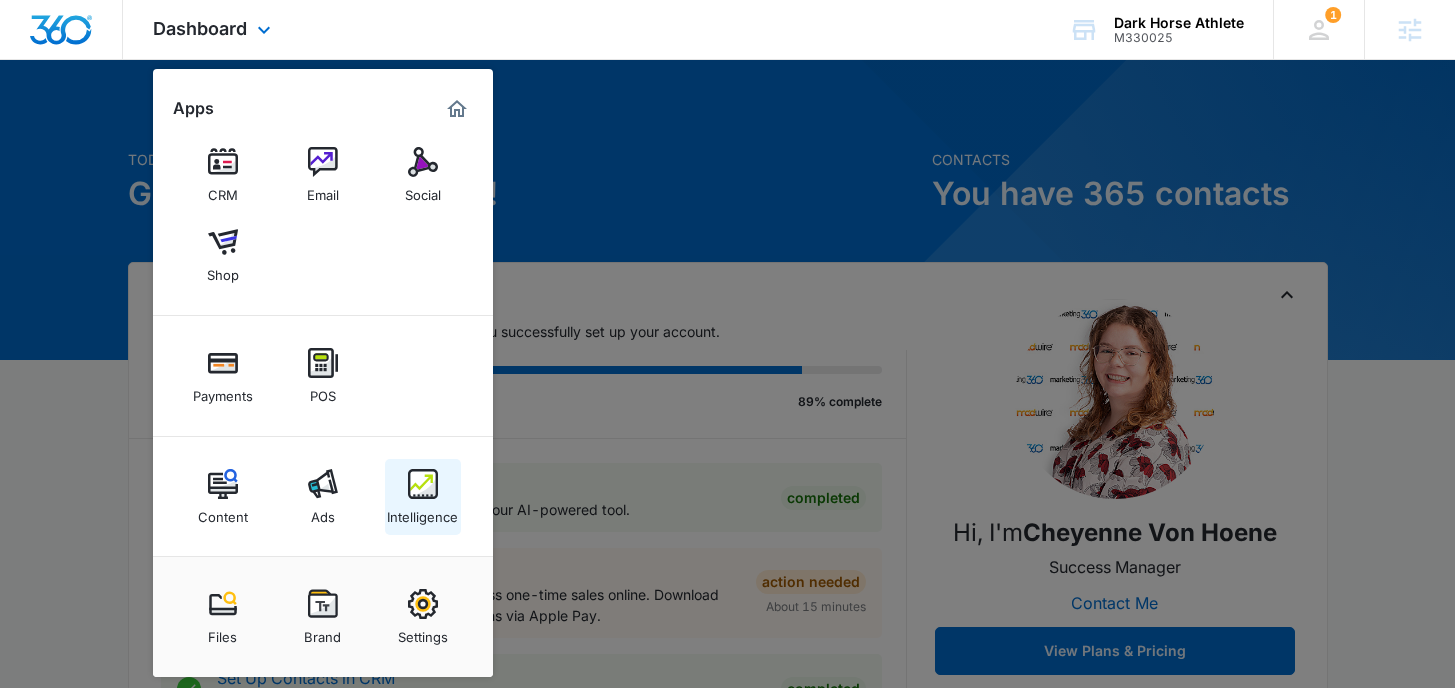 scroll, scrollTop: 92, scrollLeft: 0, axis: vertical 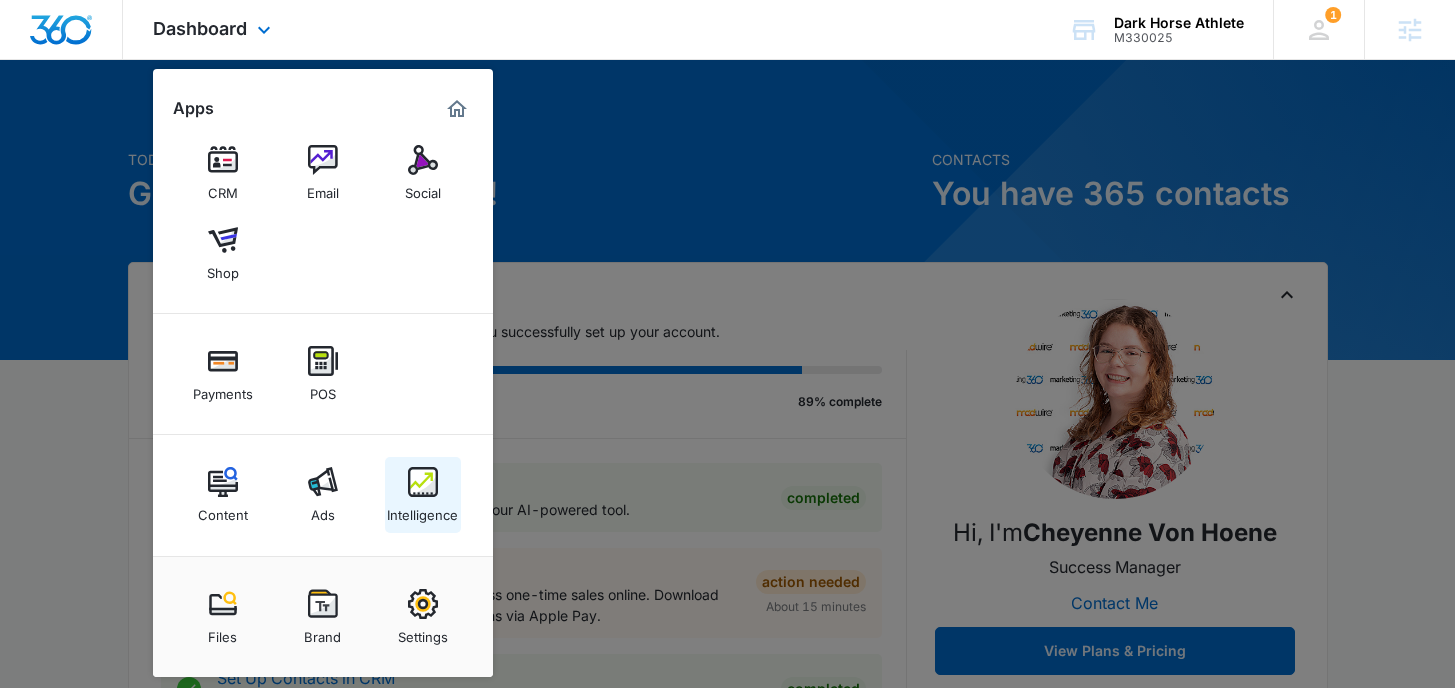 click at bounding box center (423, 482) 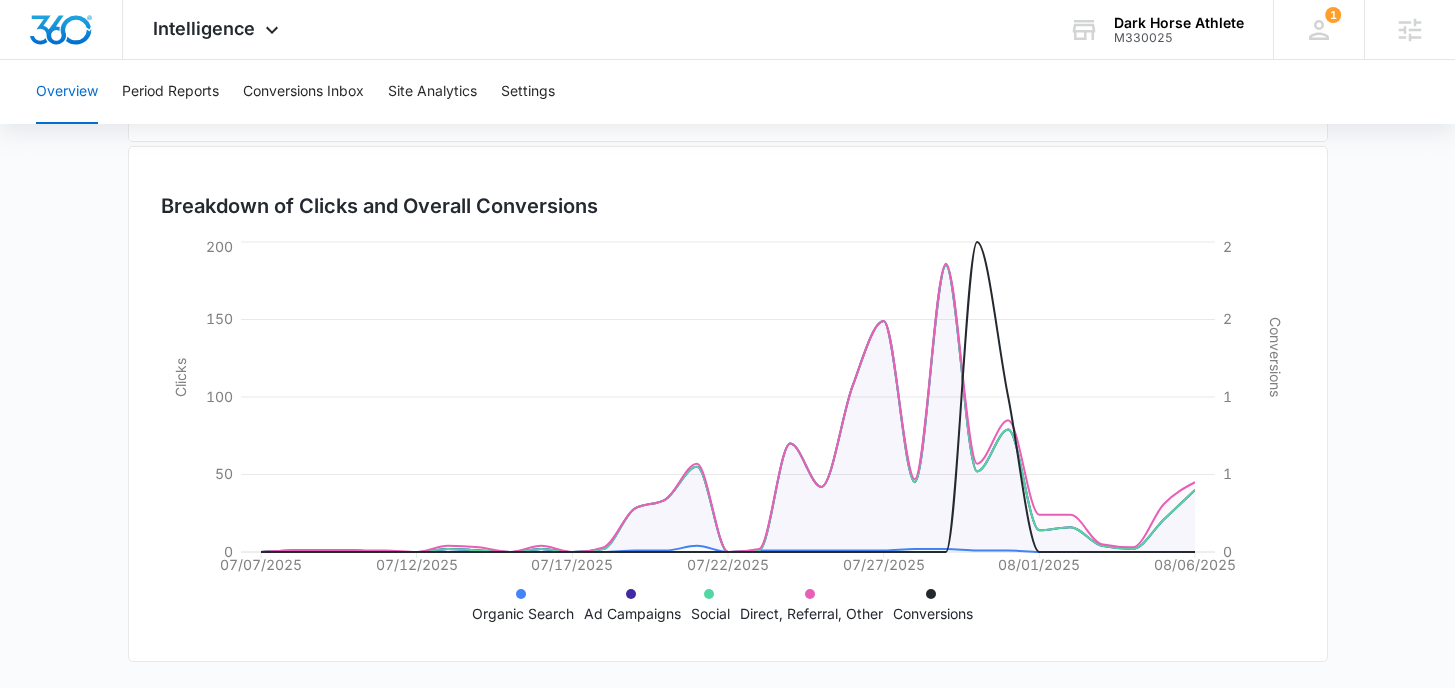 scroll, scrollTop: 550, scrollLeft: 0, axis: vertical 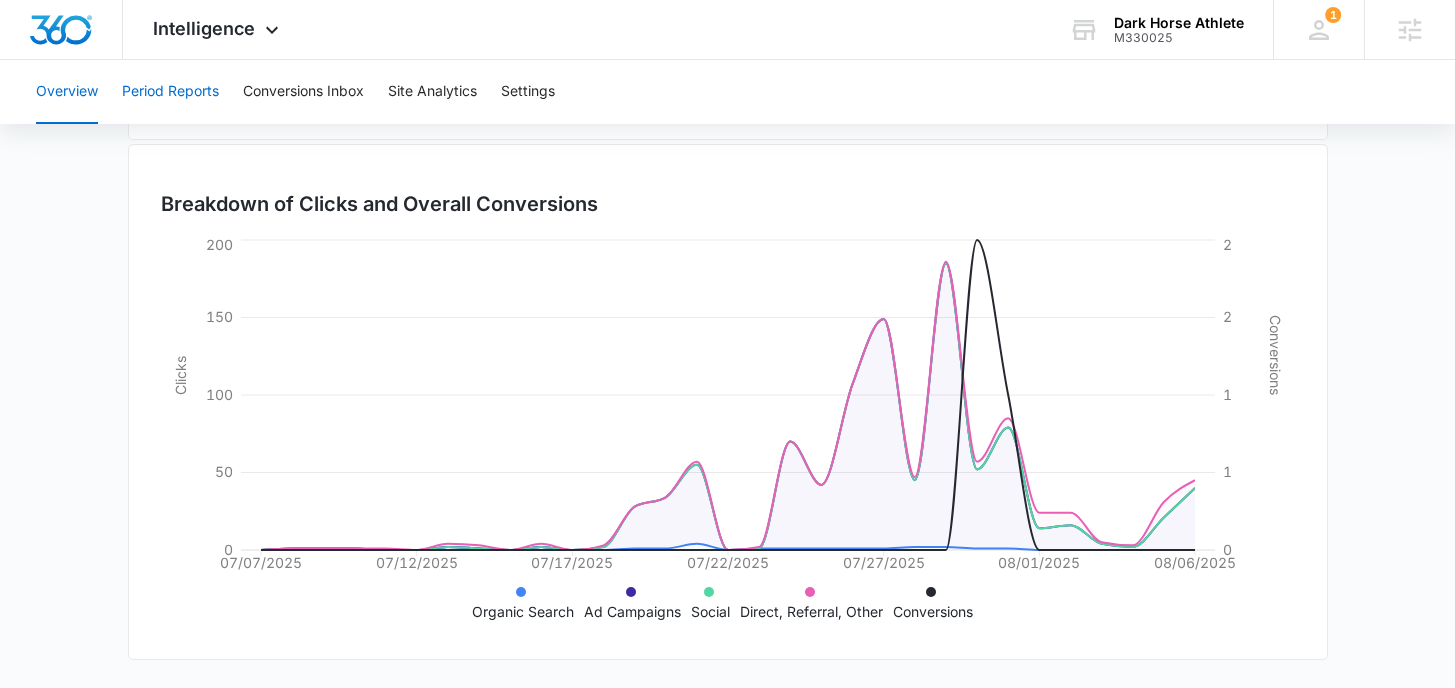 click on "Period Reports" at bounding box center (170, 92) 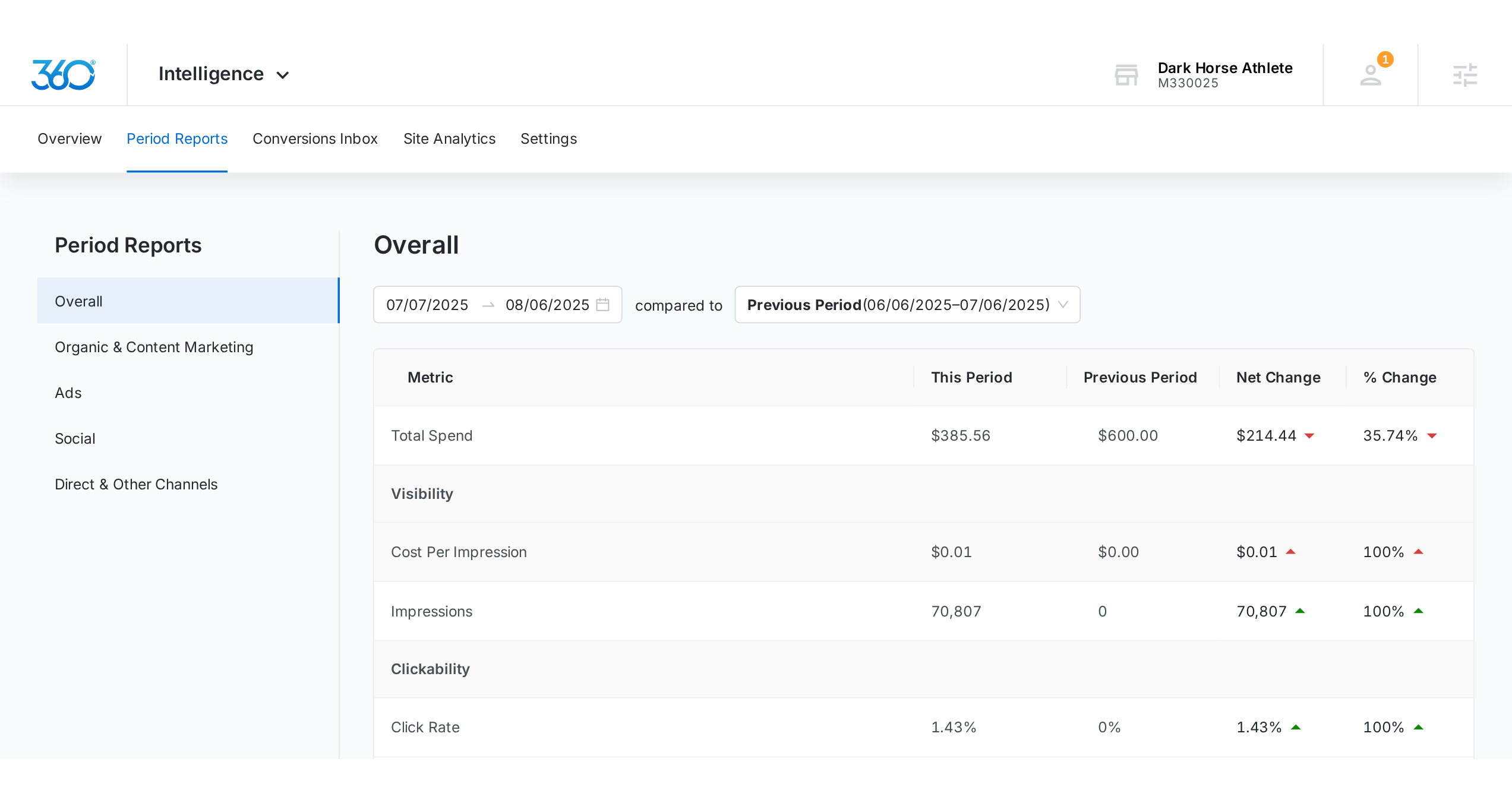 scroll, scrollTop: 0, scrollLeft: 0, axis: both 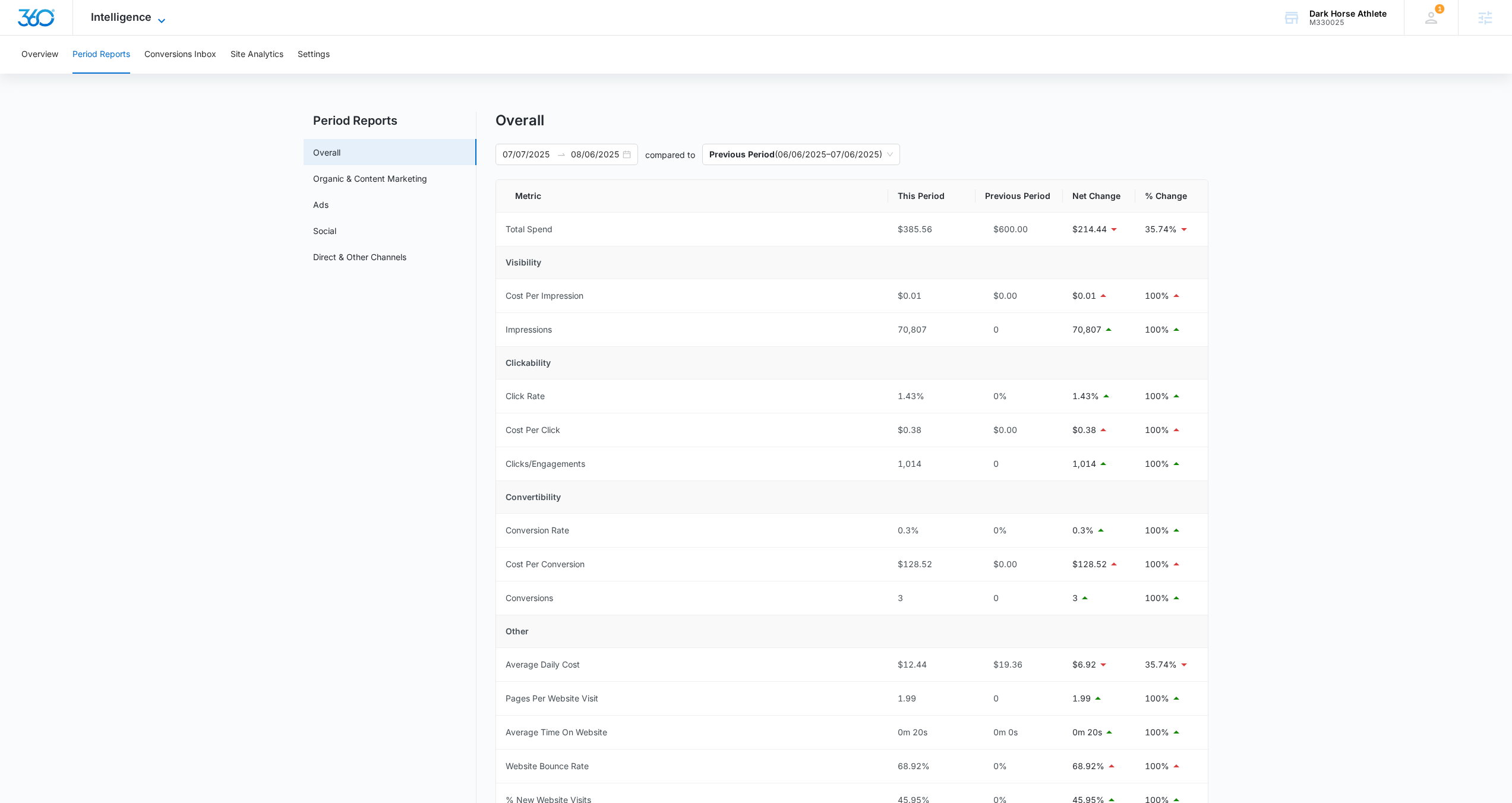 click on "Intelligence" at bounding box center (121, 17) 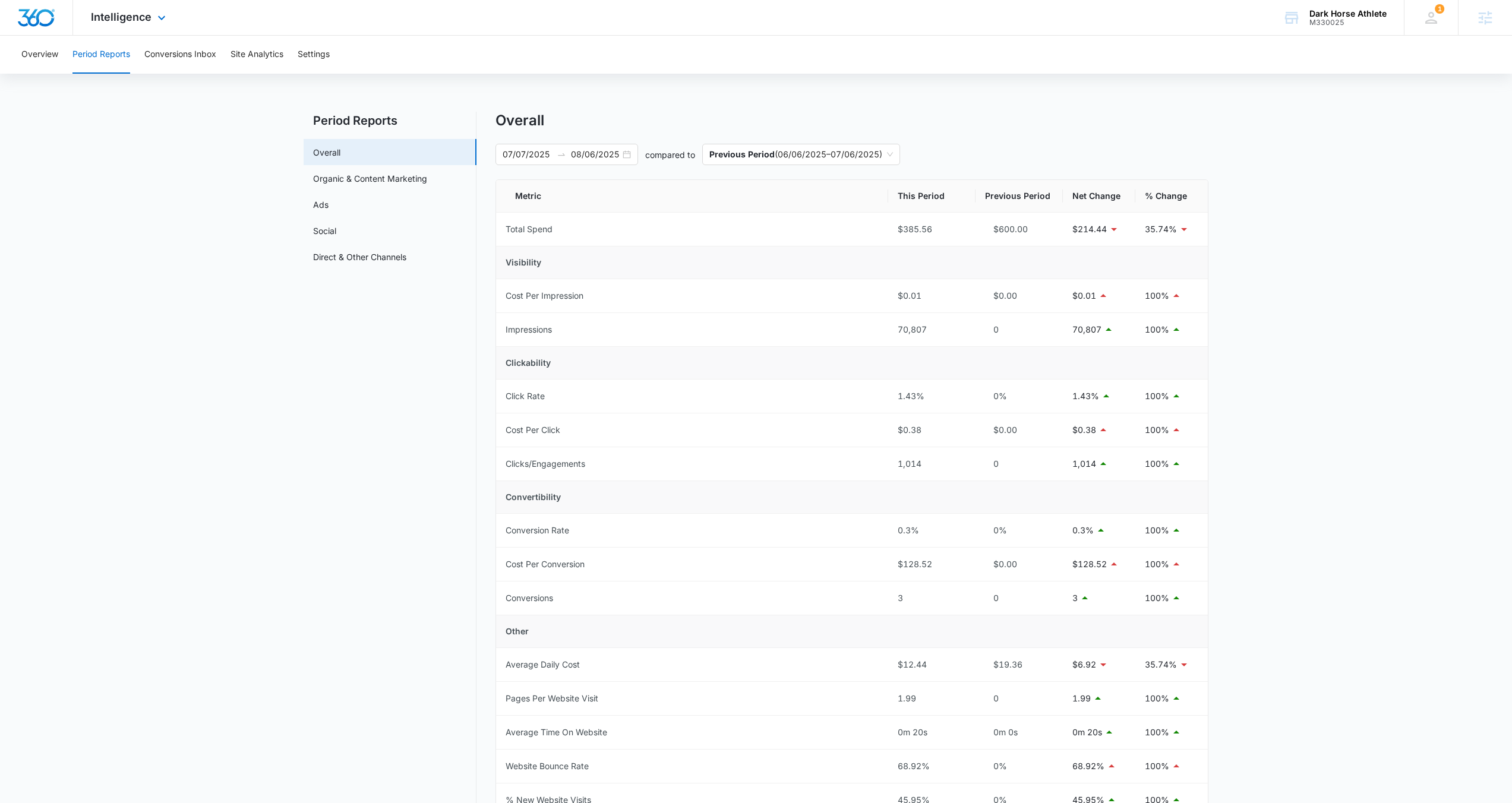 scroll, scrollTop: 0, scrollLeft: 0, axis: both 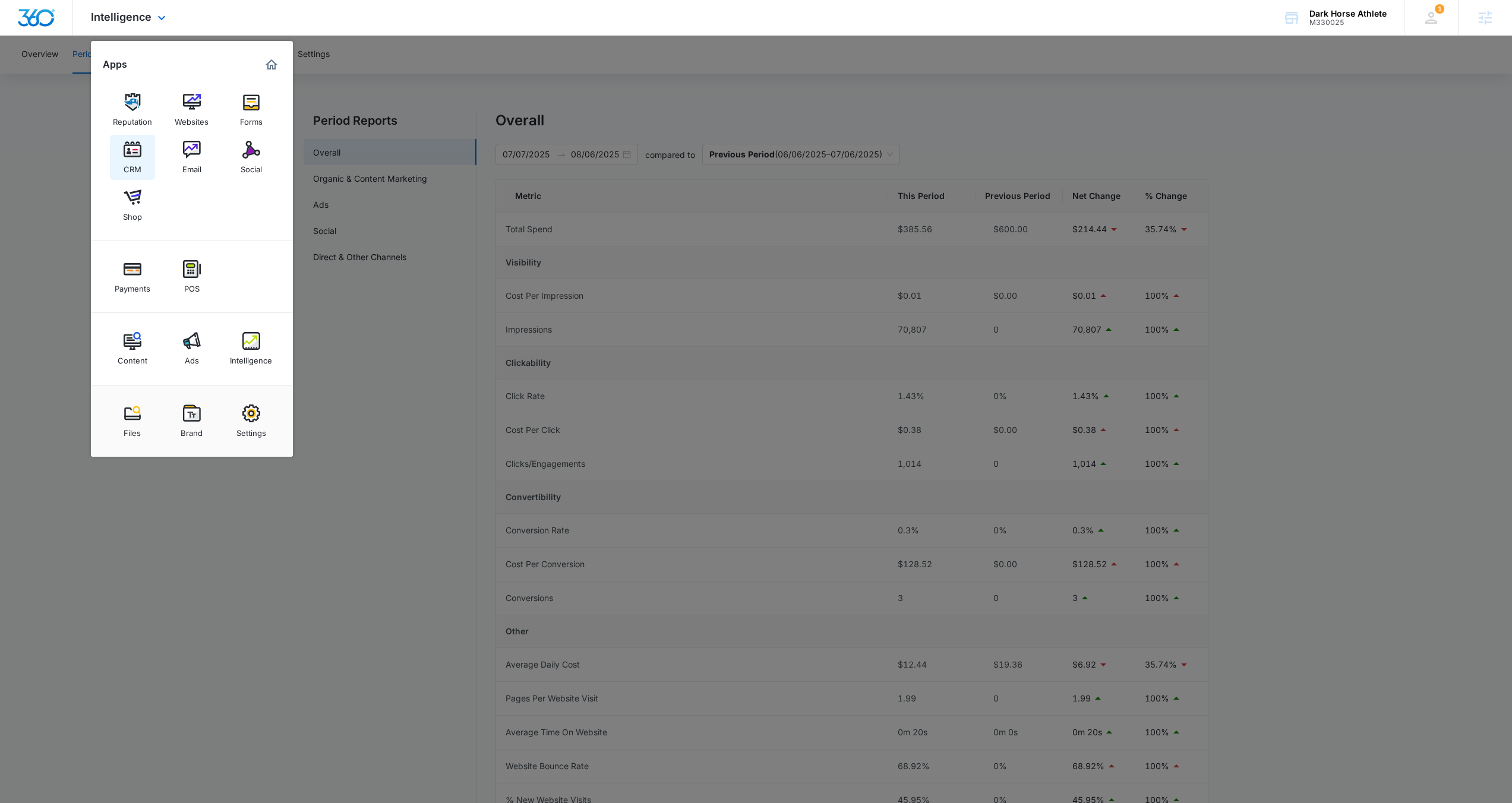 click on "CRM" at bounding box center [132, 166] 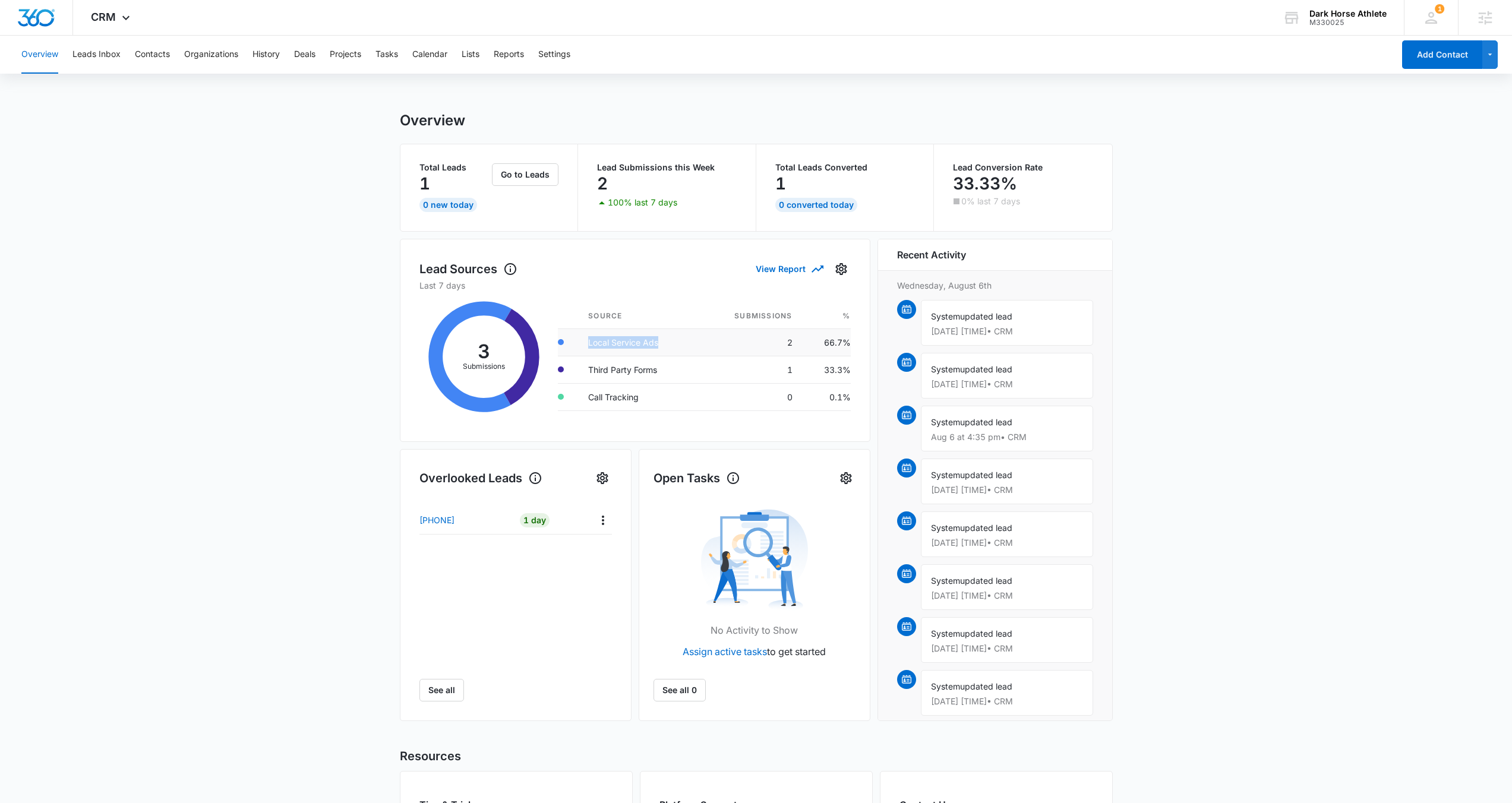 drag, startPoint x: 662, startPoint y: 341, endPoint x: 587, endPoint y: 340, distance: 75.00667 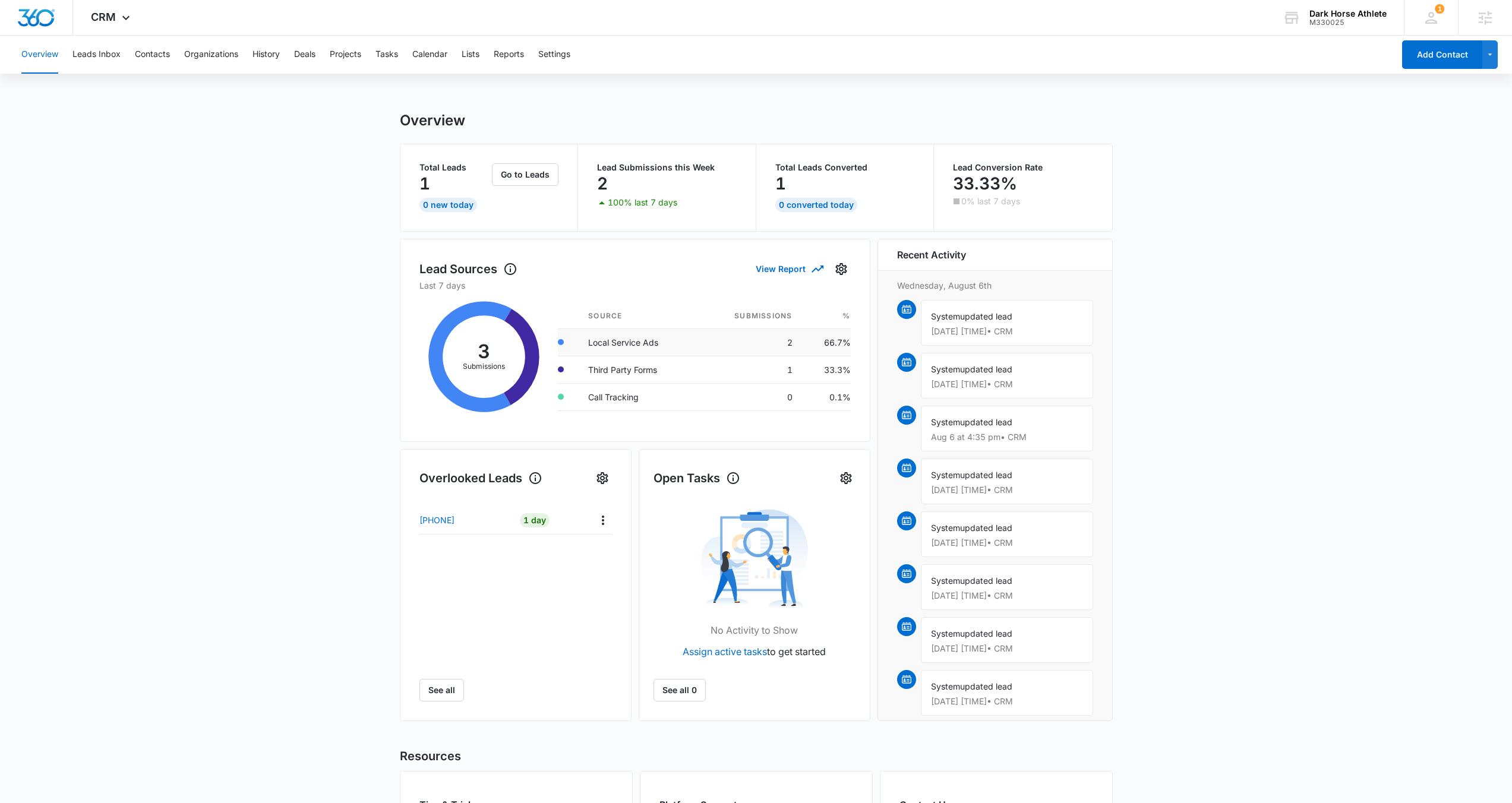 click on "Local Service Ads" at bounding box center [639, 342] 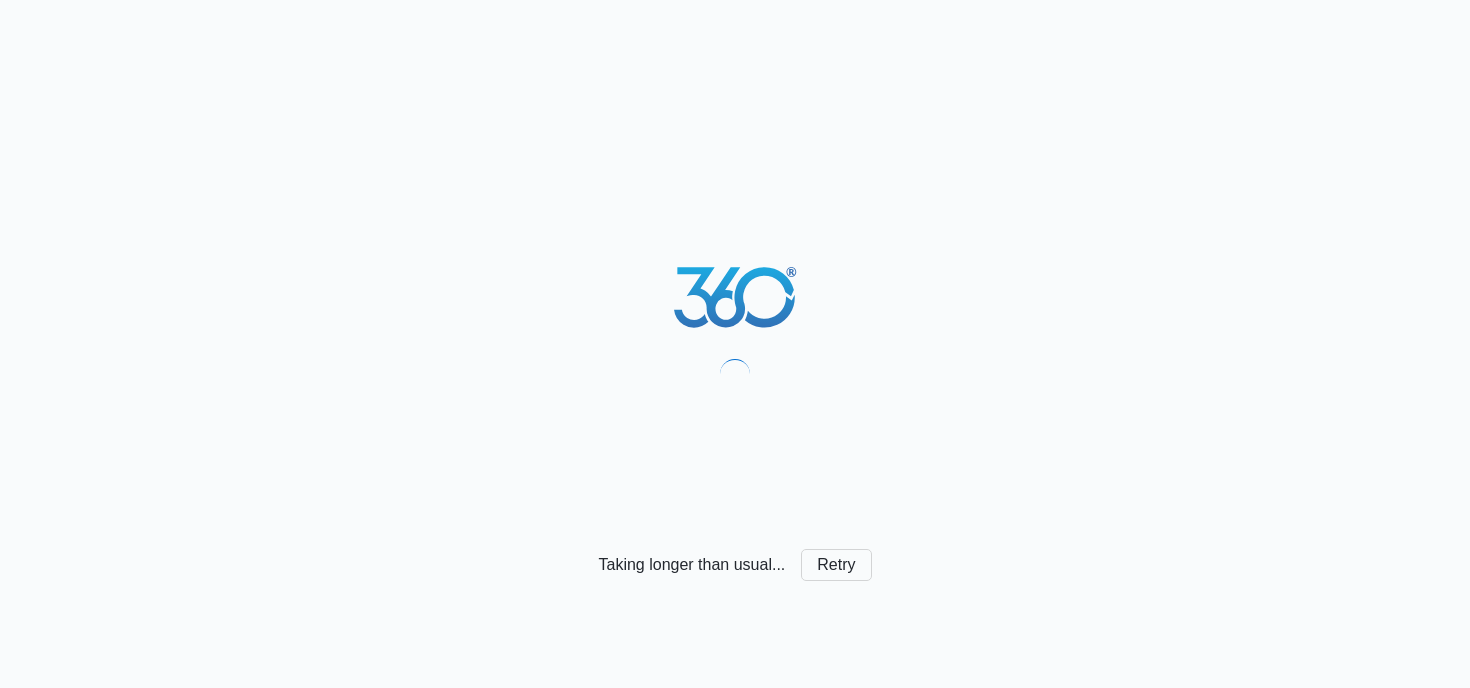 scroll, scrollTop: 0, scrollLeft: 0, axis: both 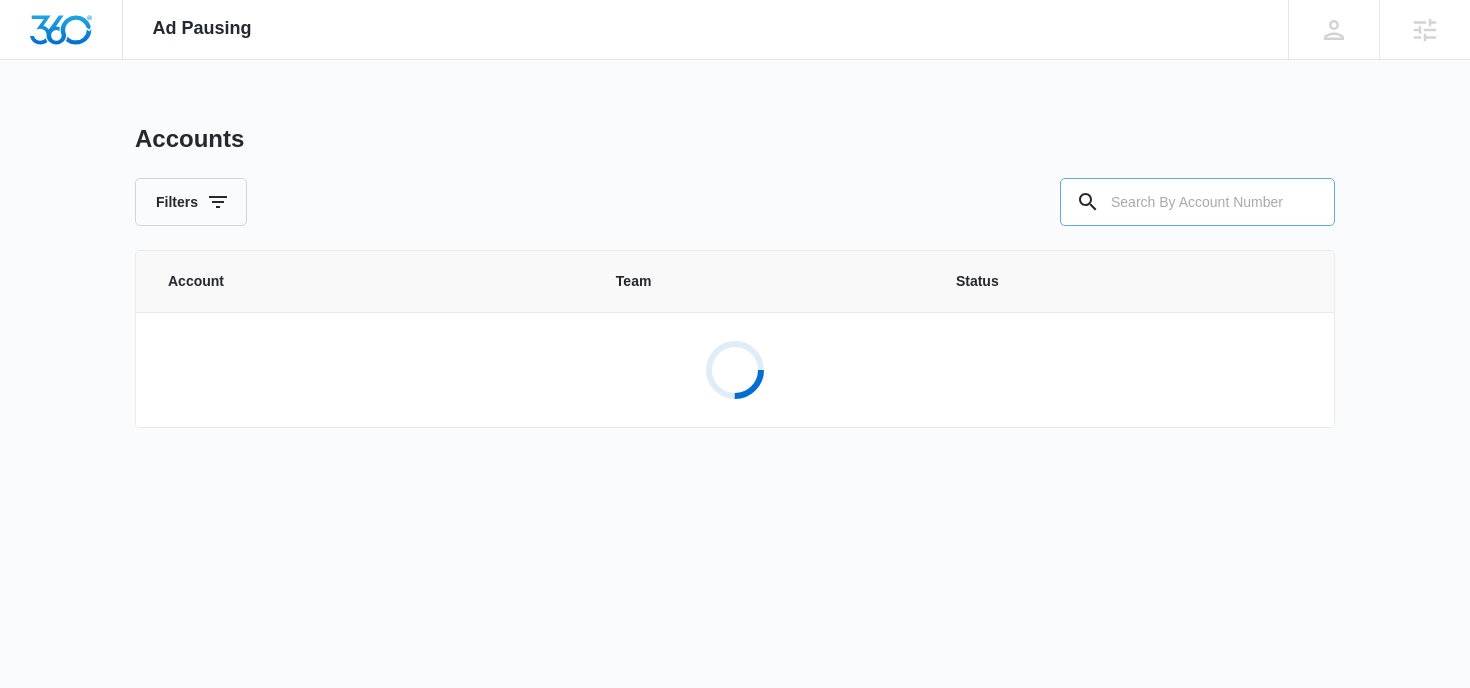 click at bounding box center [1197, 202] 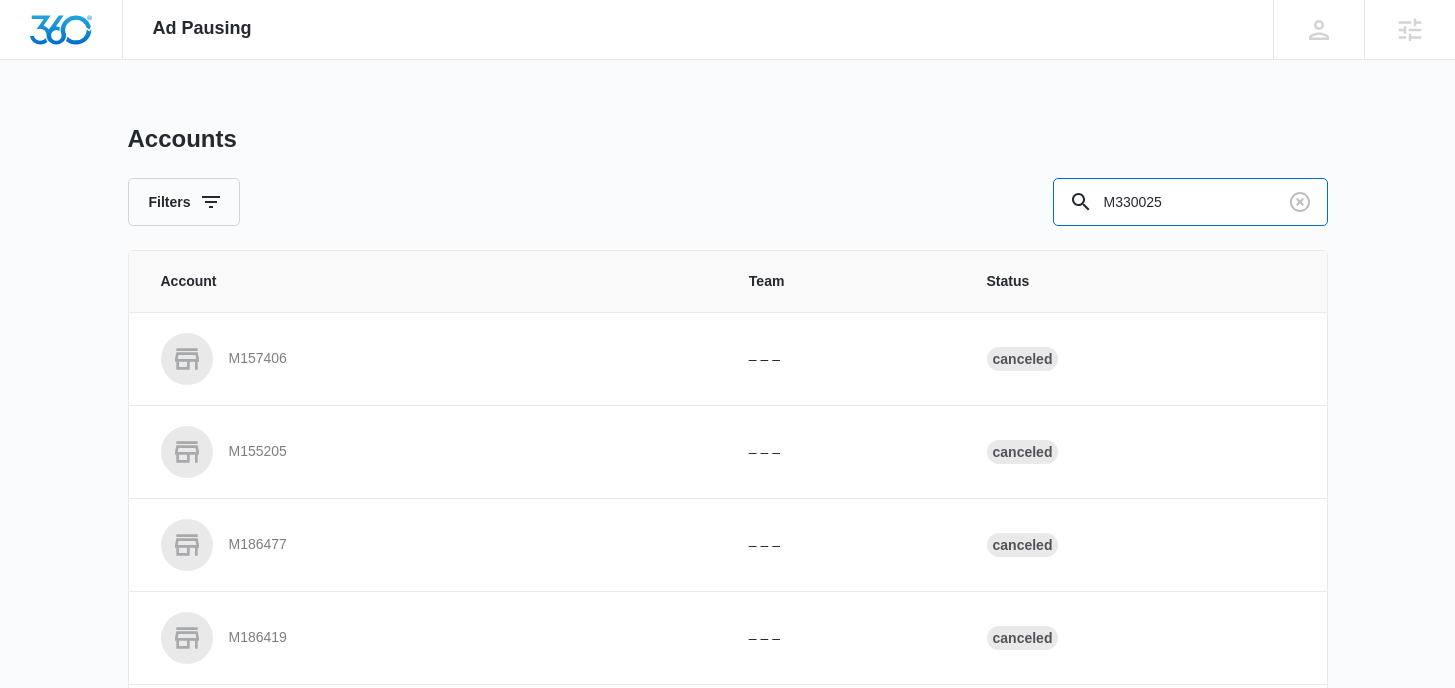type on "M330025" 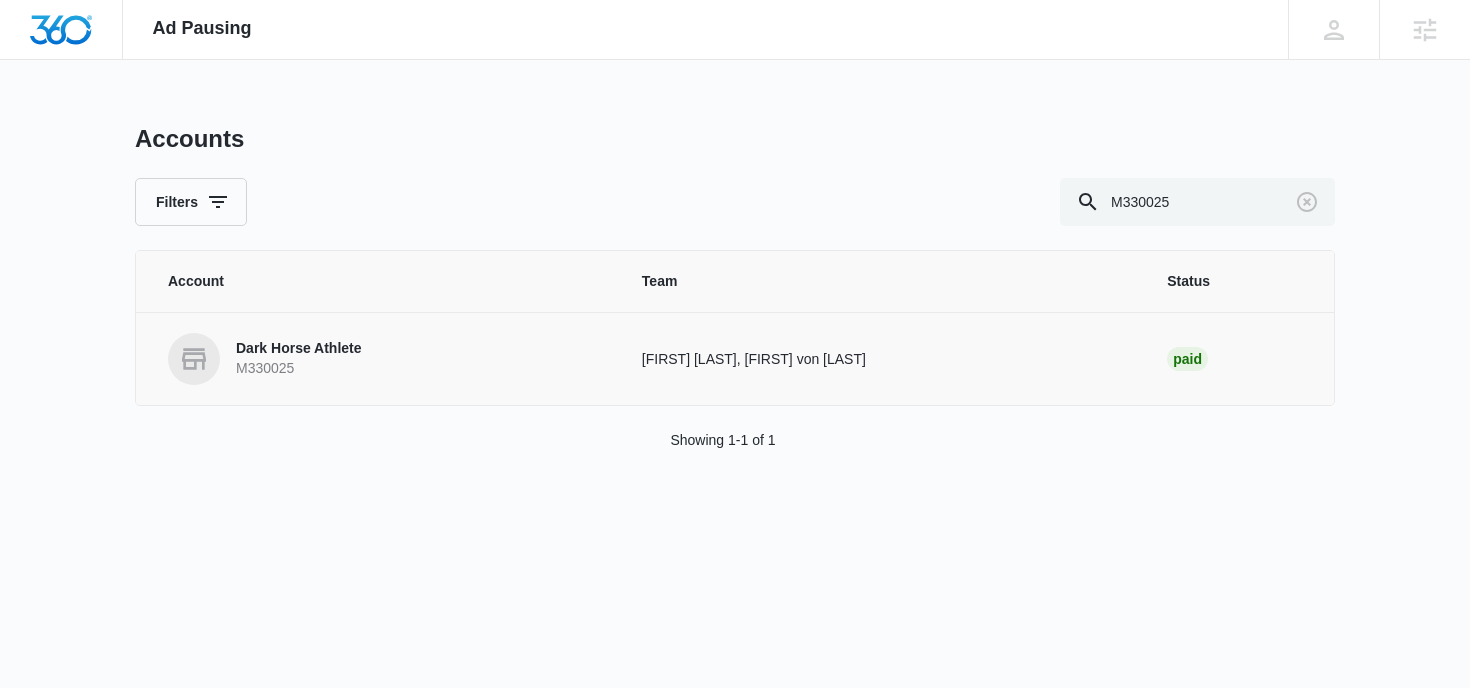 click on "Dark Horse Athlete" at bounding box center (299, 349) 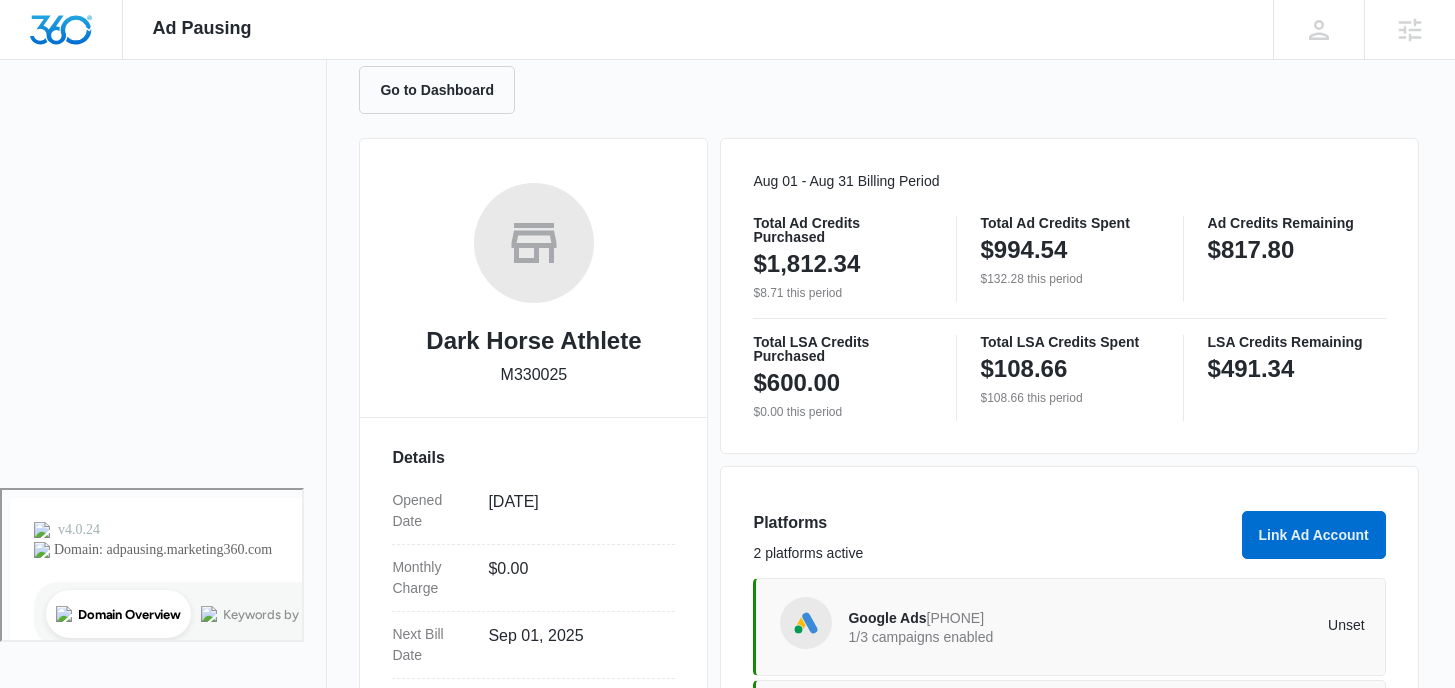 scroll, scrollTop: 0, scrollLeft: 0, axis: both 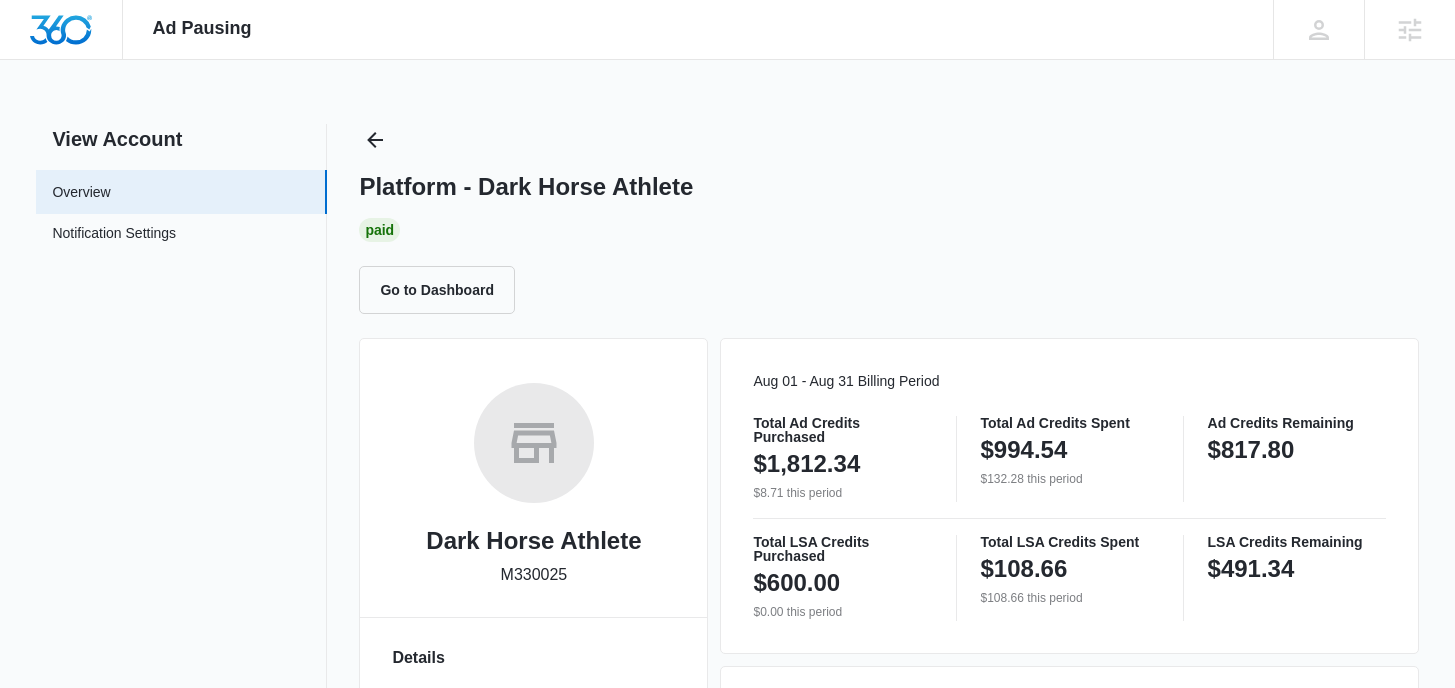 click on "Platform - Dark Horse Athlete" at bounding box center (526, 187) 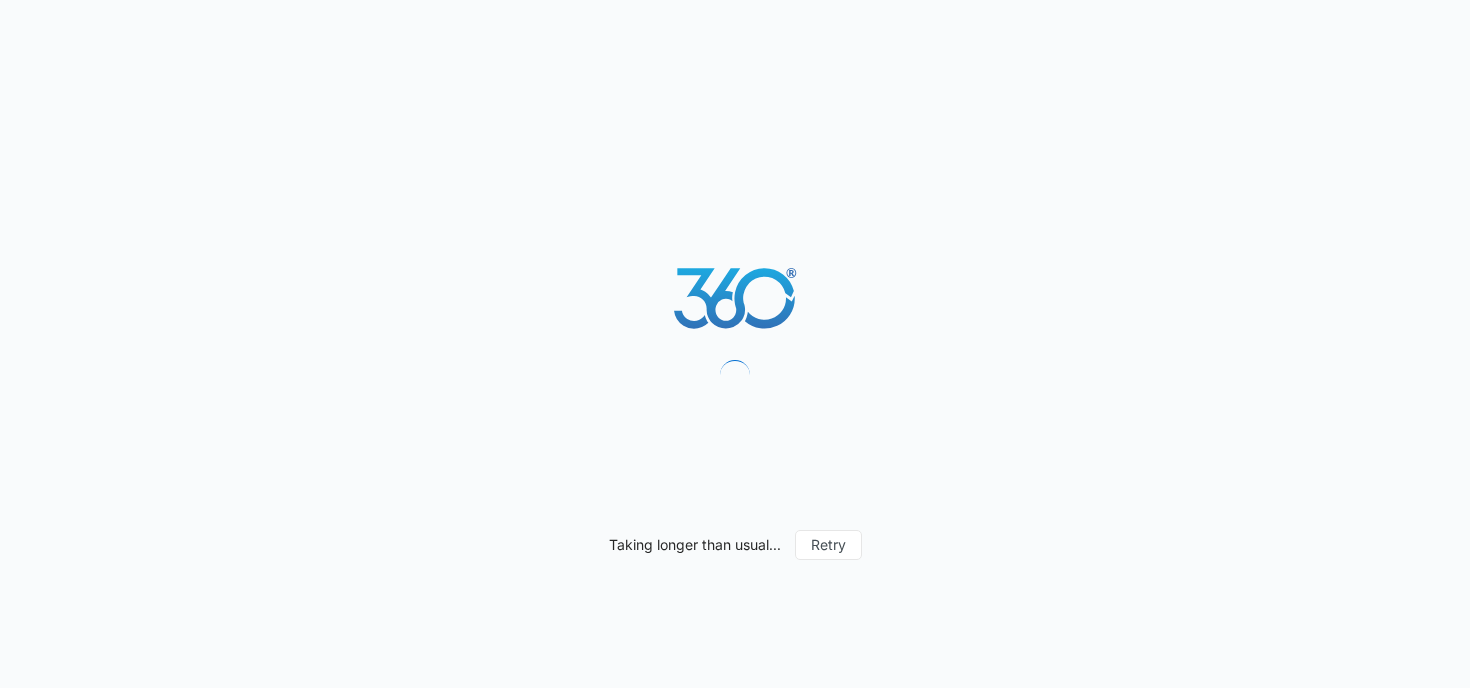 scroll, scrollTop: 0, scrollLeft: 0, axis: both 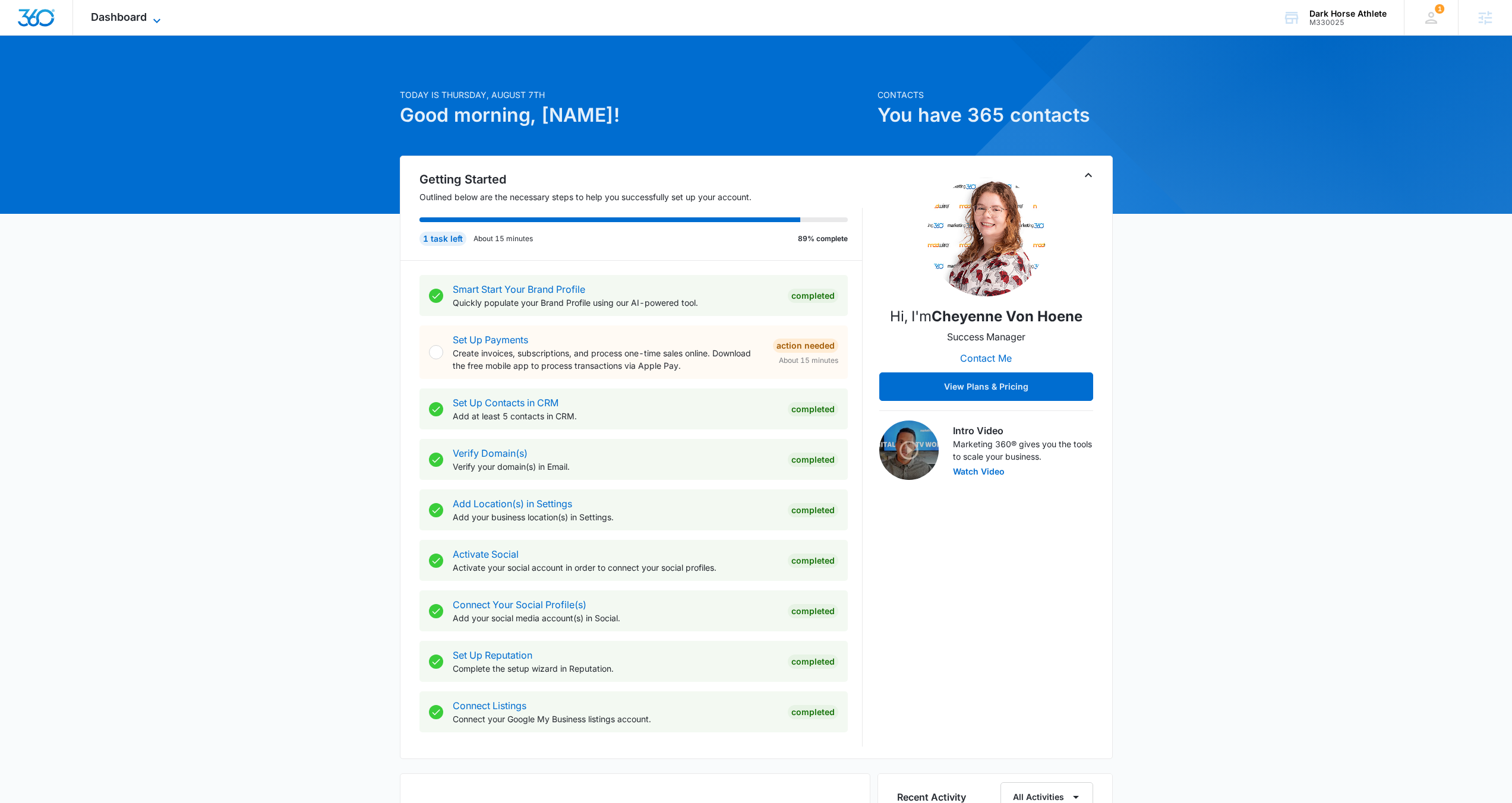 click 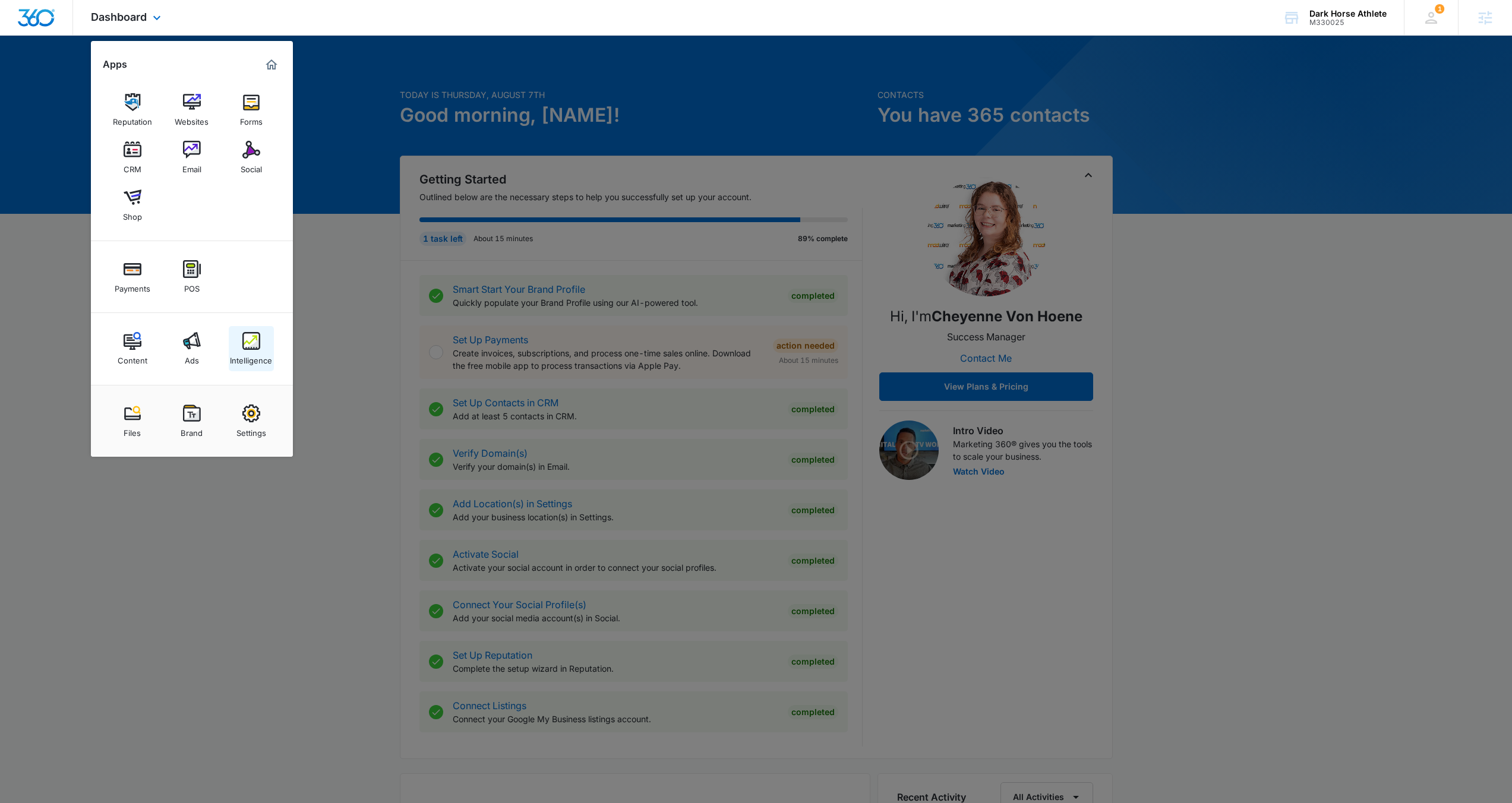 click on "Intelligence" at bounding box center [251, 358] 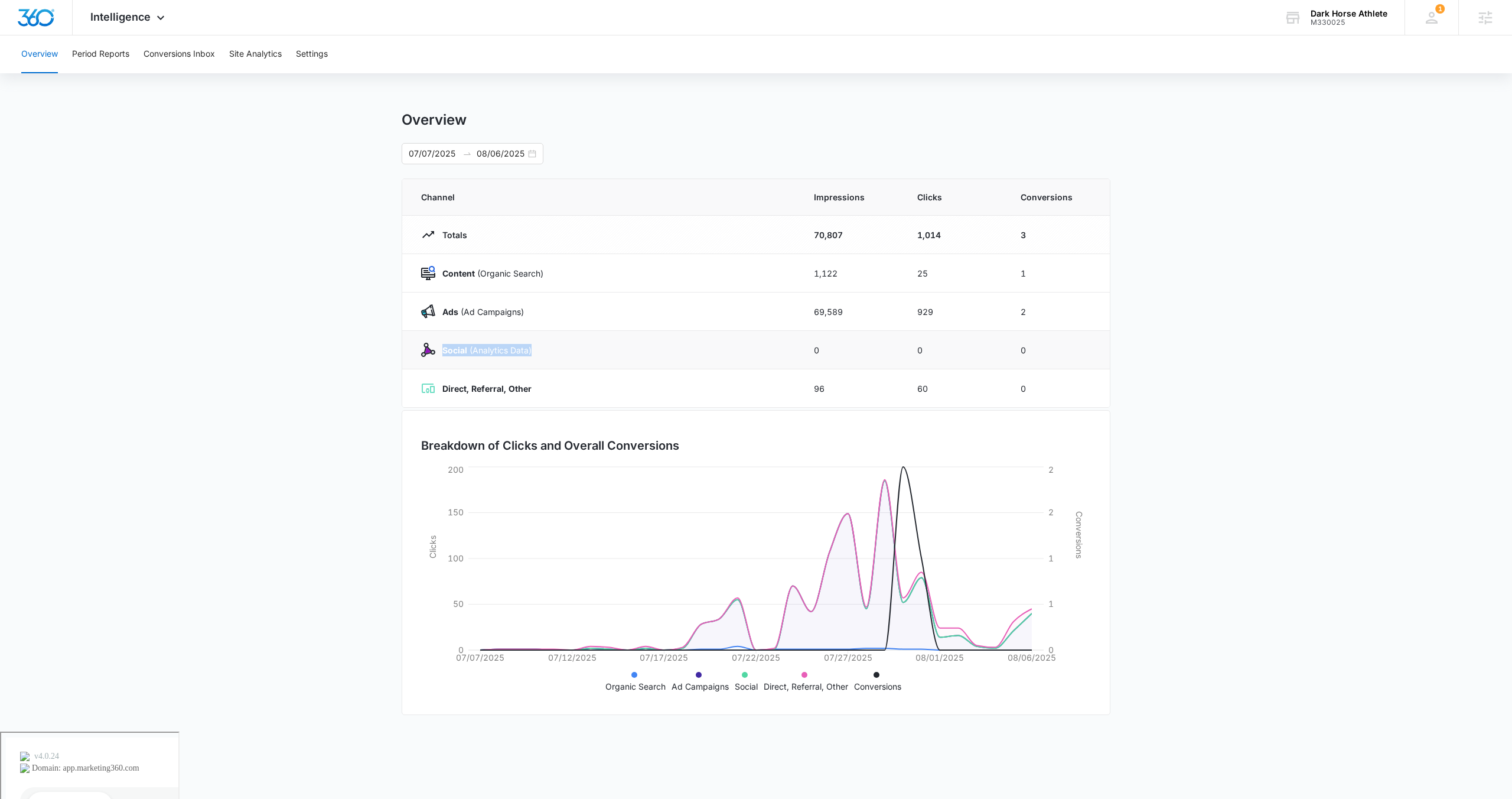 drag, startPoint x: 442, startPoint y: 348, endPoint x: 551, endPoint y: 354, distance: 109.16501 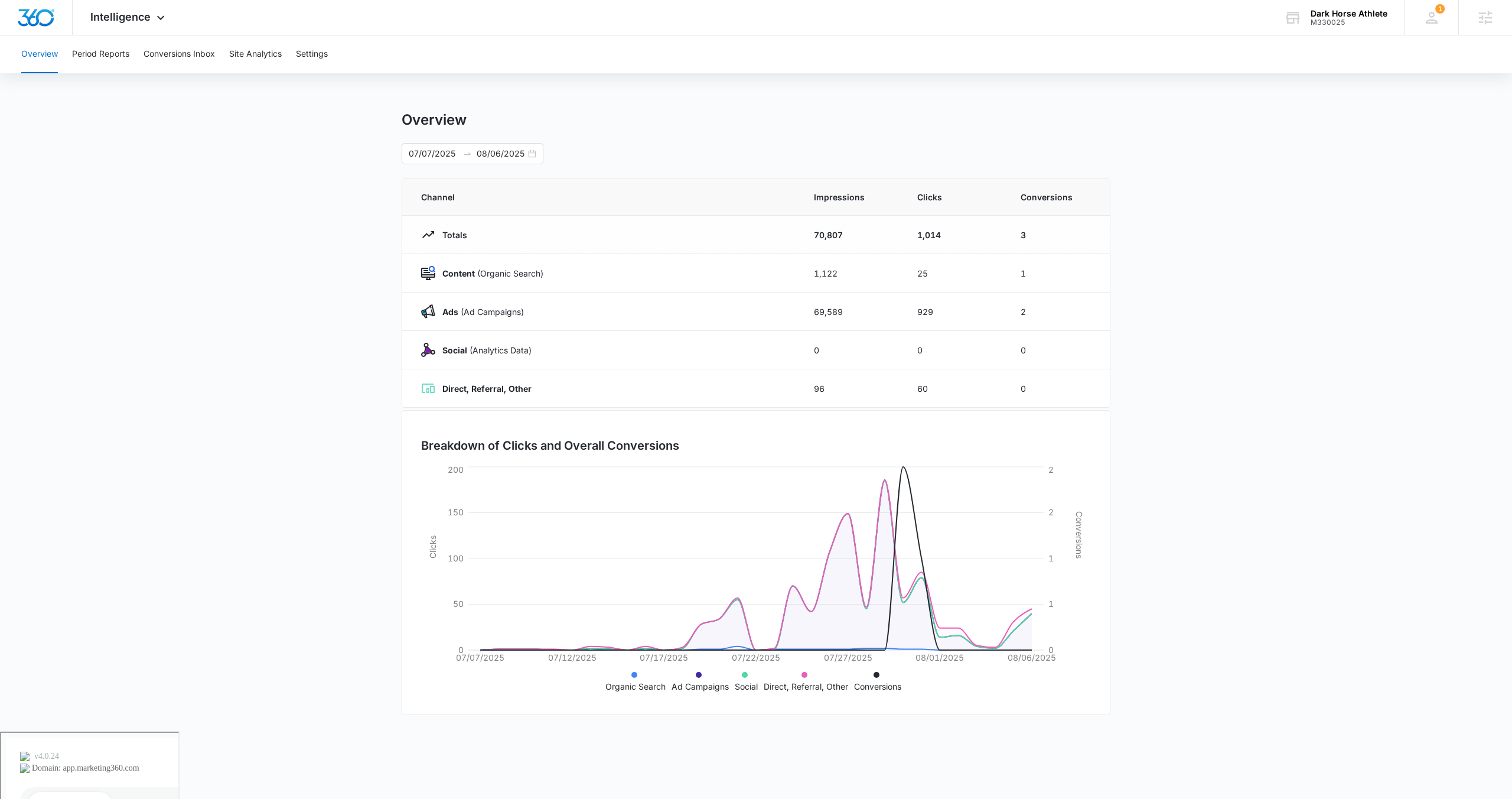 click on "Overview 07/07/2025 08/06/2025 Channel Impressions Clicks Conversions Totals   70,807 1,014 3 Content   (Organic Search) 1,122 25 1 Ads   (Ad Campaigns) 69,589 929 2 Social   (Analytics Data) 0 0 0 Direct, Referral, Other   96 60 0 Breakdown of Clicks and Overall Conversions 07/07/2025 07/12/2025 07/17/2025 07/22/2025 07/27/2025 08/01/2025 08/06/2025 0 50 100 150 200 Clicks 0 1 1 2 2 Conversions Organic Search Ad Campaigns Social Direct, Referral, Other Conversions" at bounding box center [756, 421] 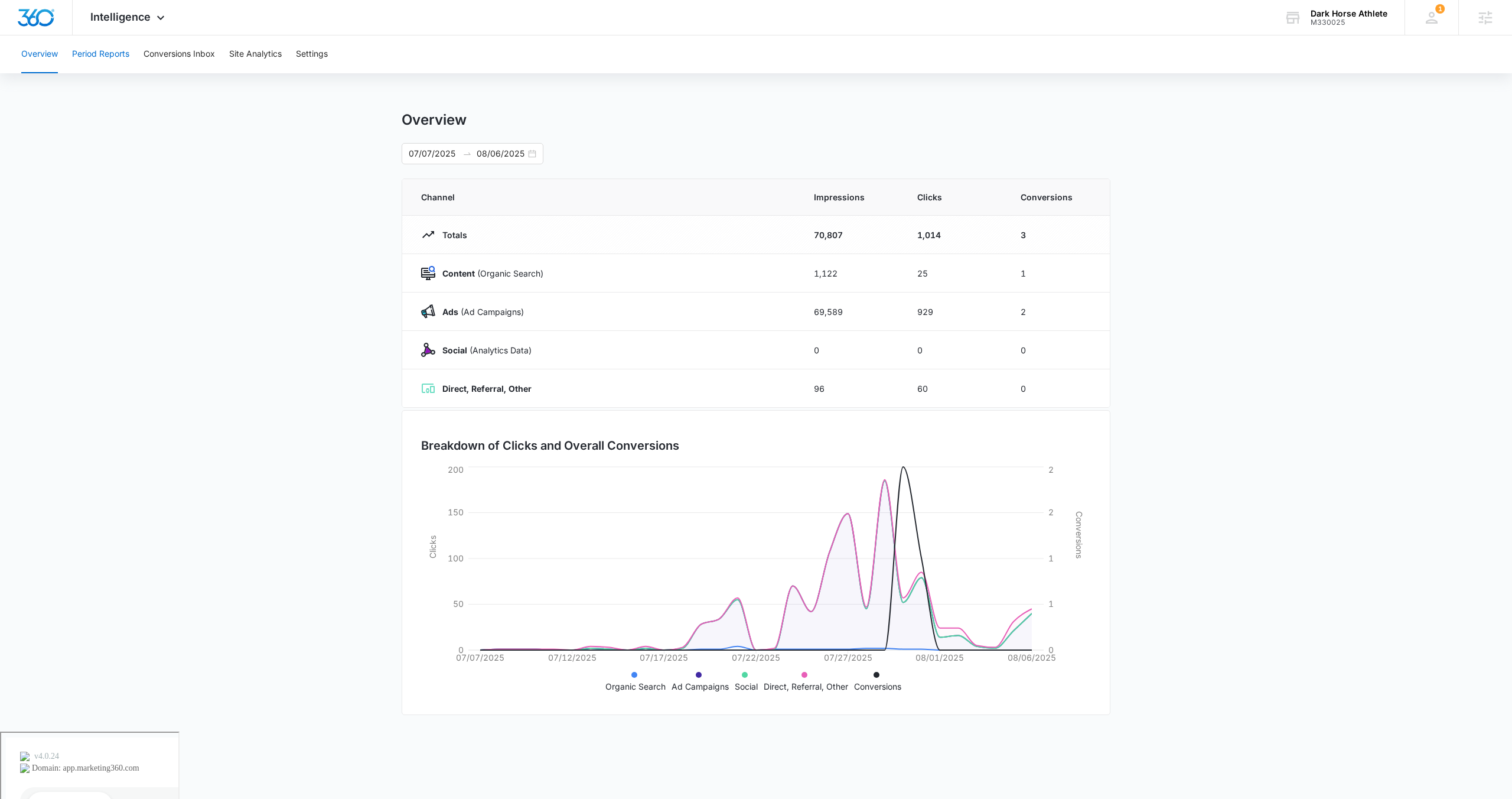 click on "Period Reports" at bounding box center [100, 54] 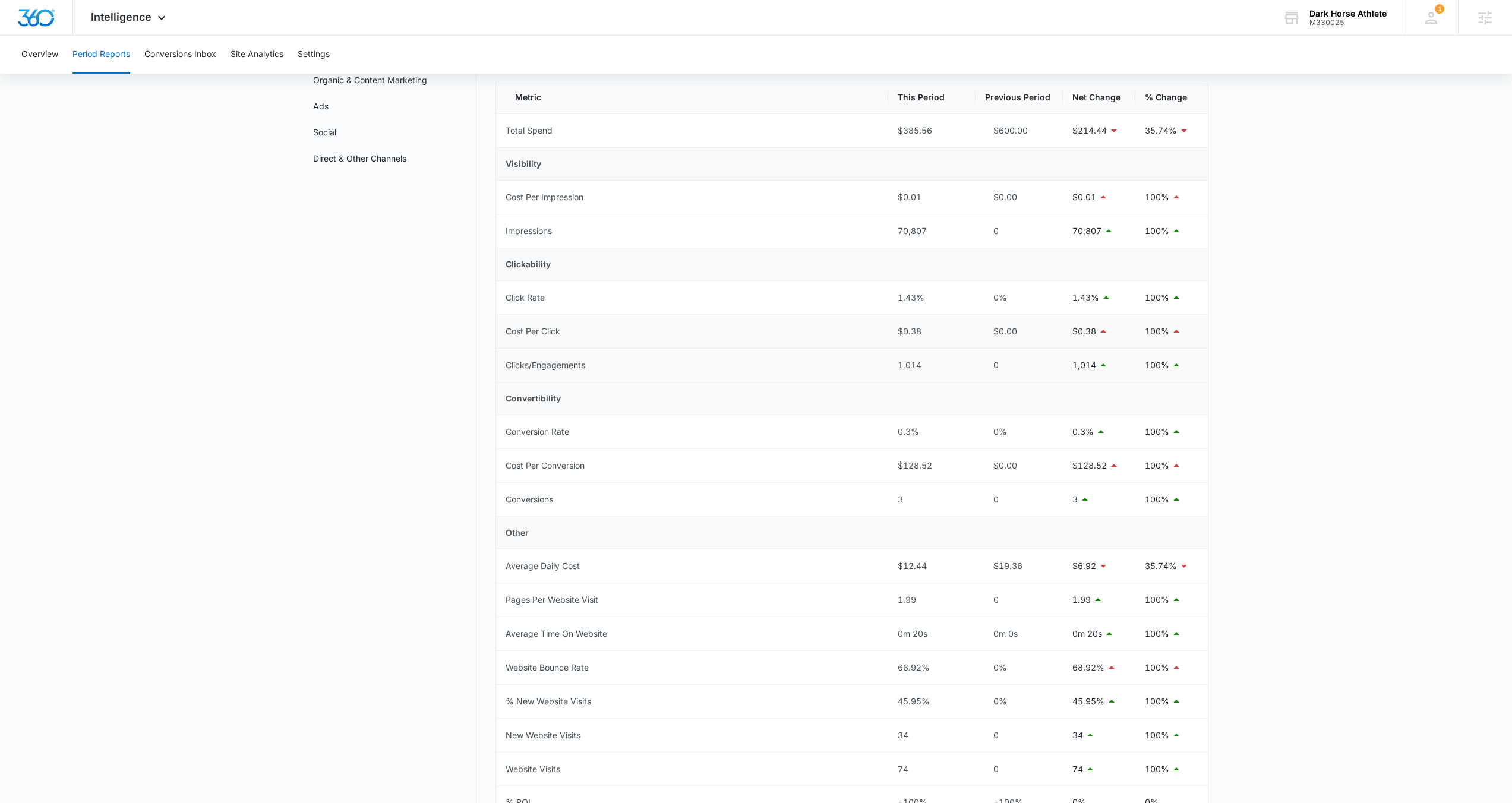 scroll, scrollTop: 99, scrollLeft: 0, axis: vertical 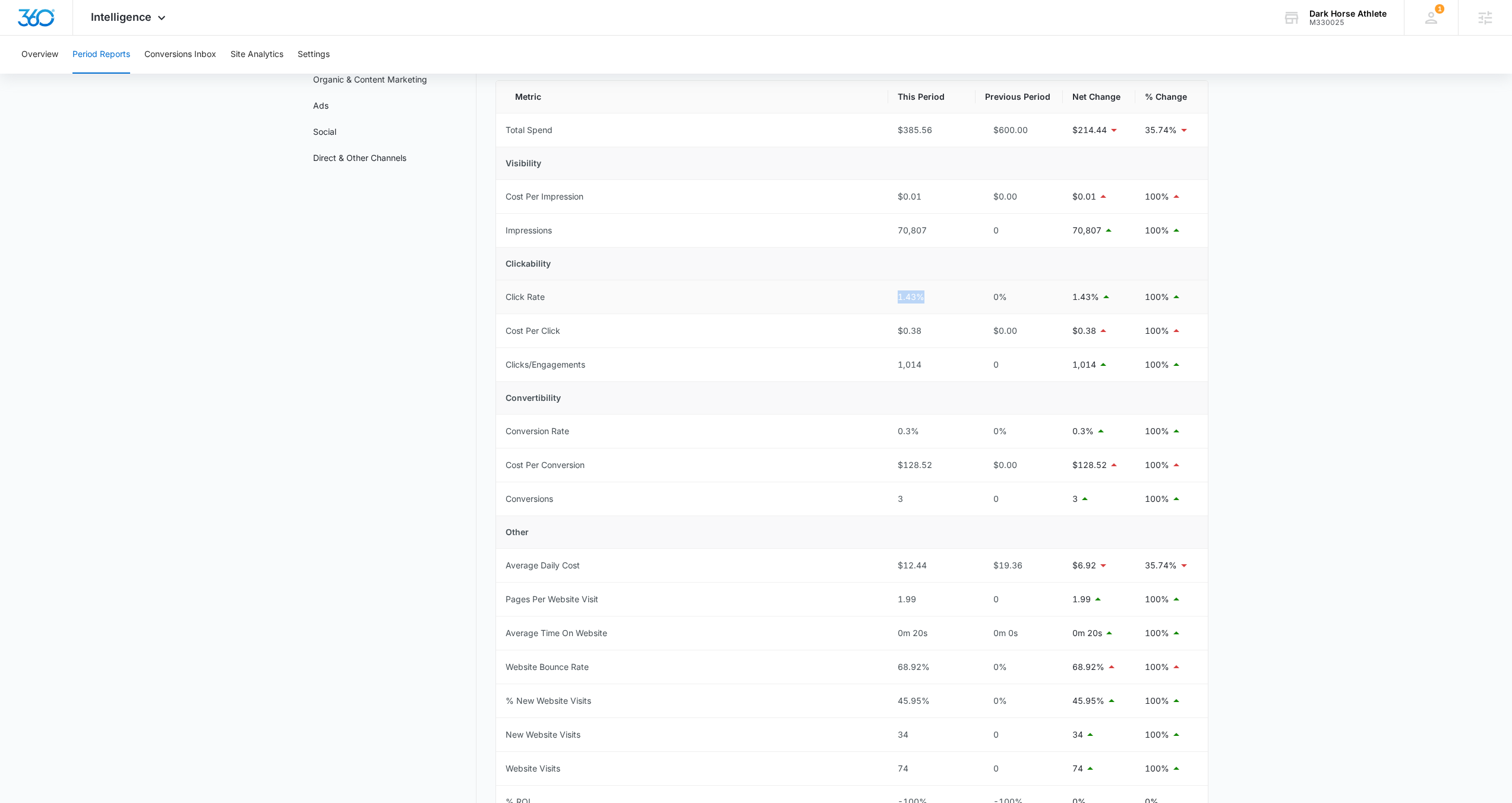 drag, startPoint x: 892, startPoint y: 299, endPoint x: 929, endPoint y: 301, distance: 37.054015 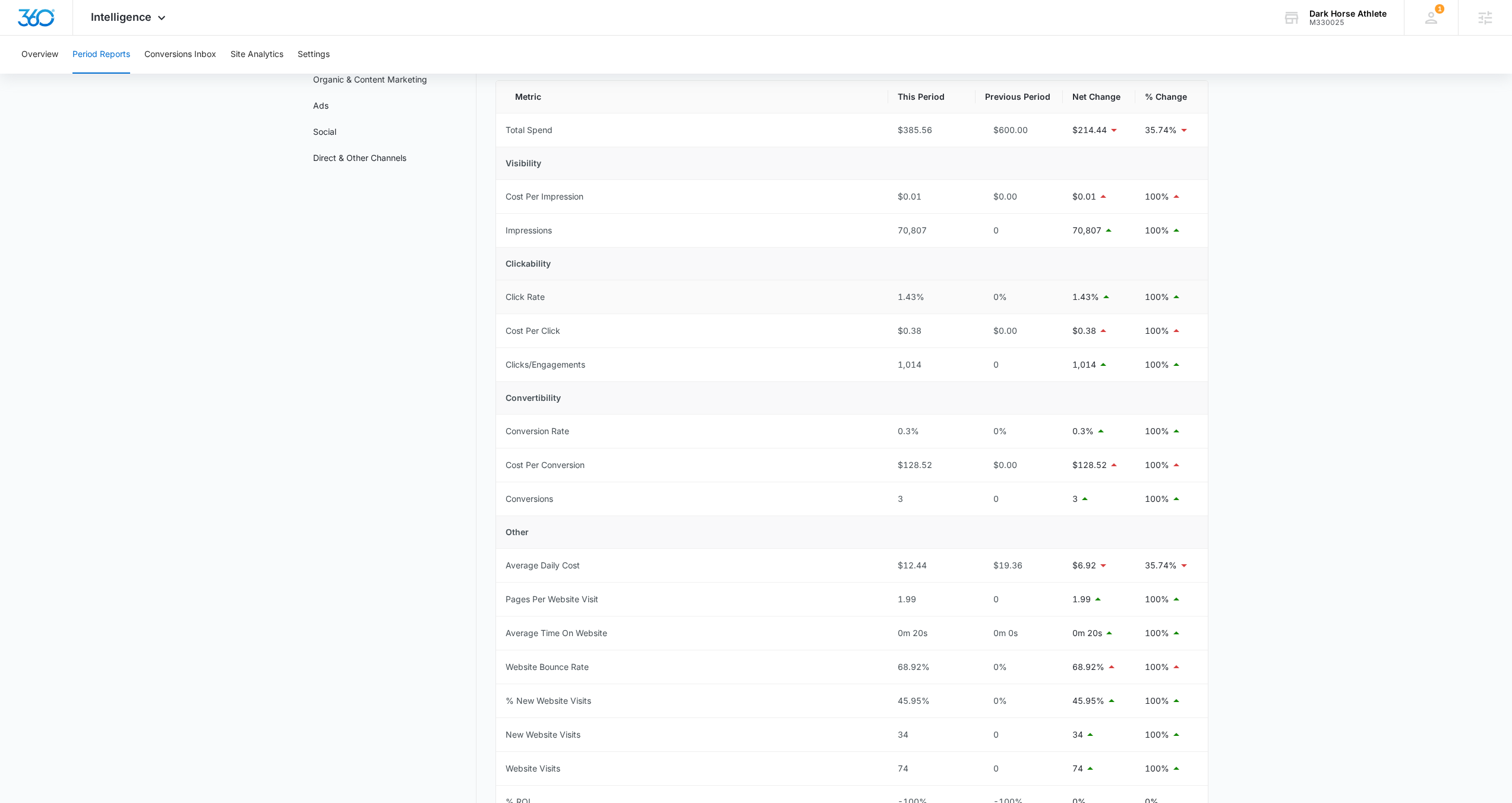 click on "1.43%" at bounding box center (932, 297) 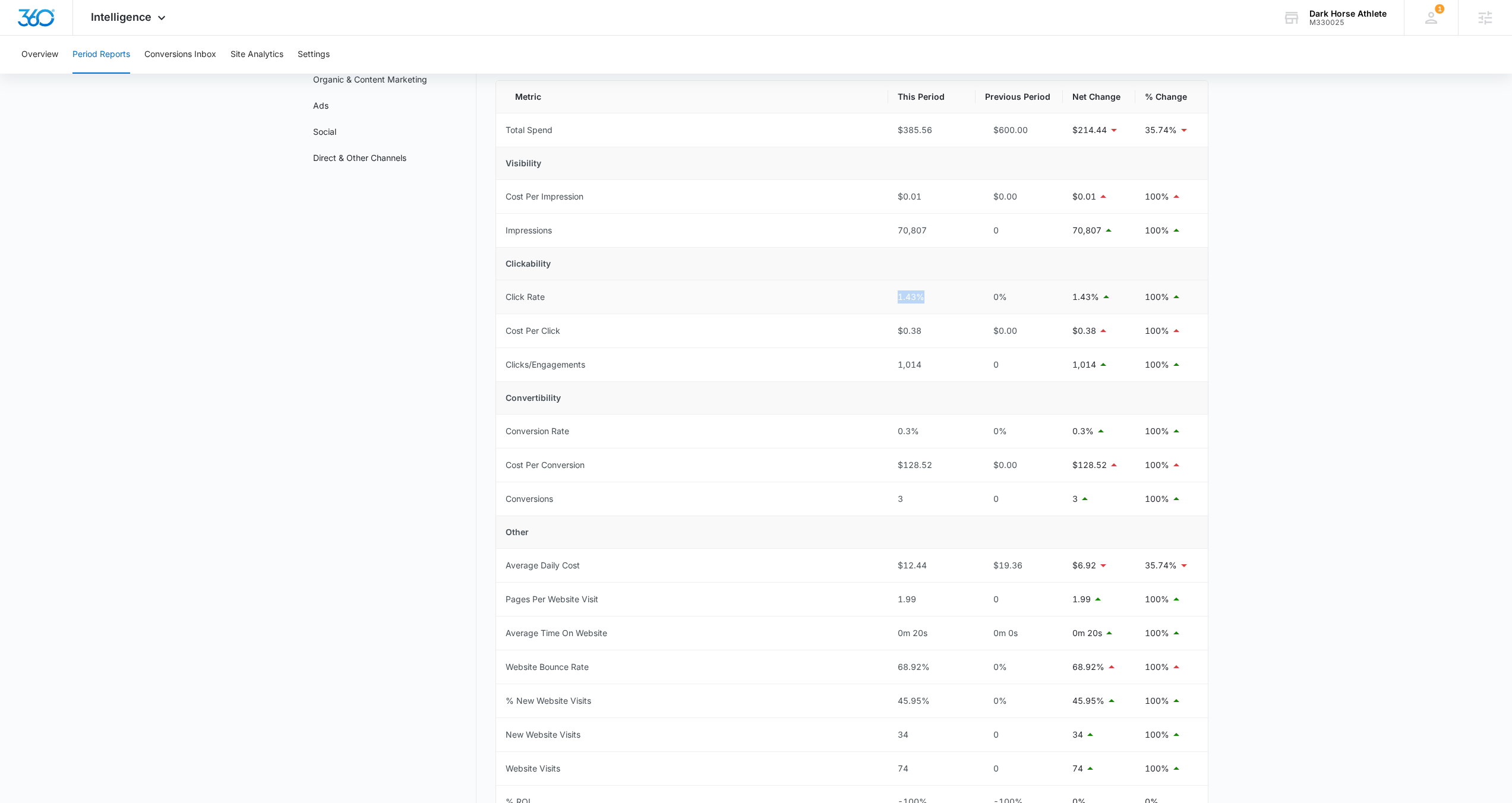 drag, startPoint x: 925, startPoint y: 299, endPoint x: 895, endPoint y: 297, distance: 30.06659 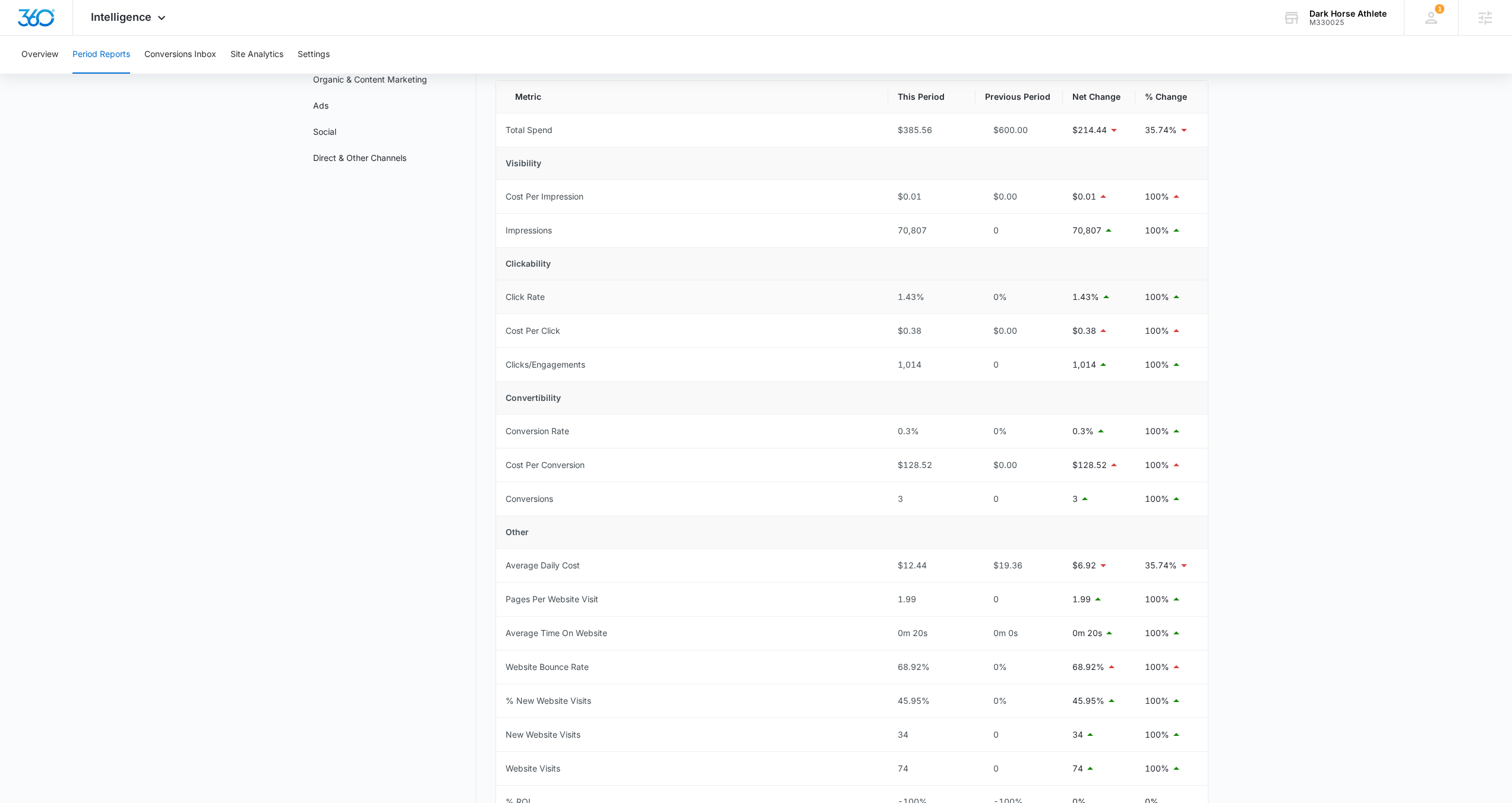 click on "1.43%" at bounding box center [932, 297] 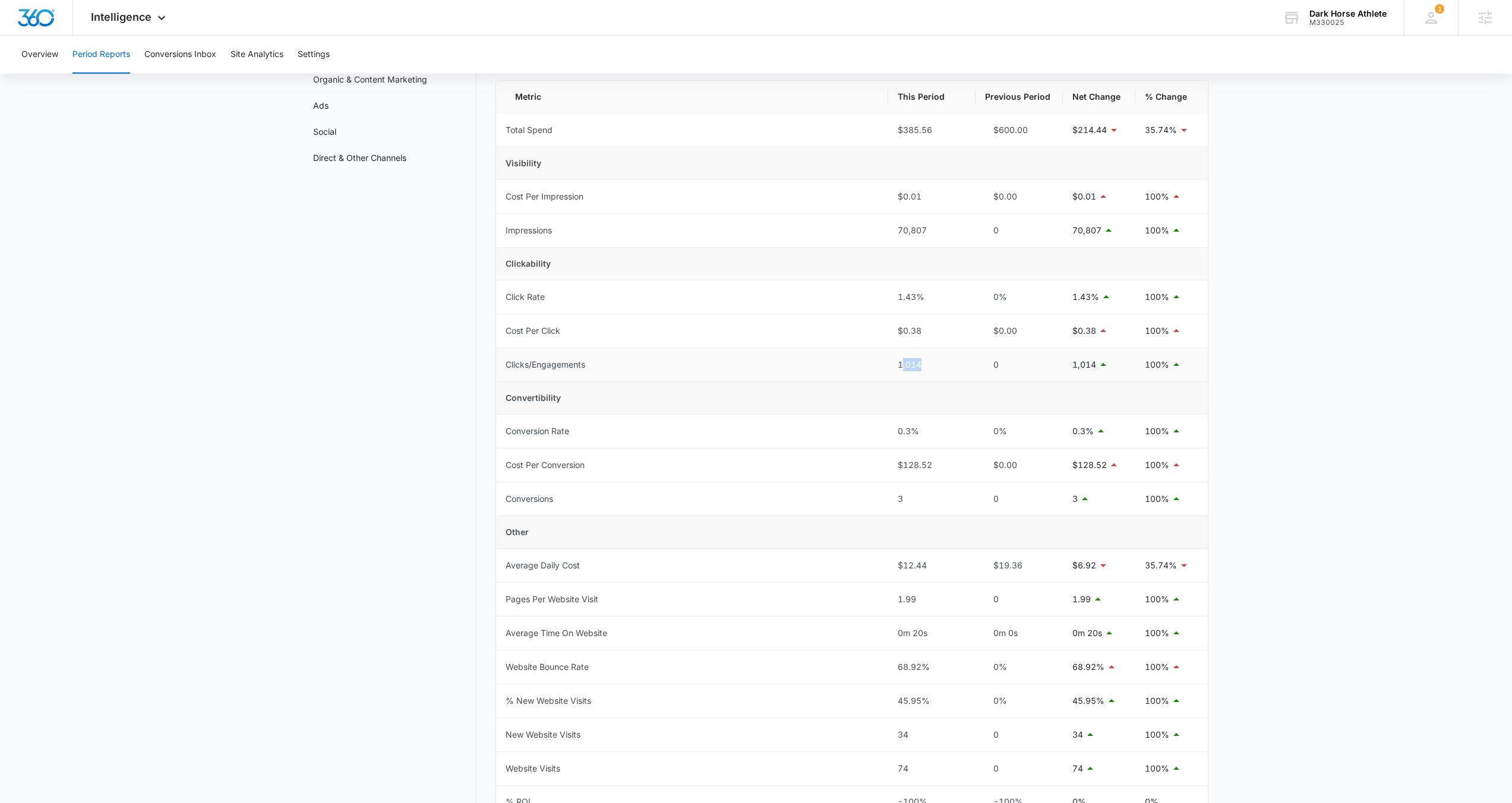 drag, startPoint x: 921, startPoint y: 363, endPoint x: 901, endPoint y: 363, distance: 20 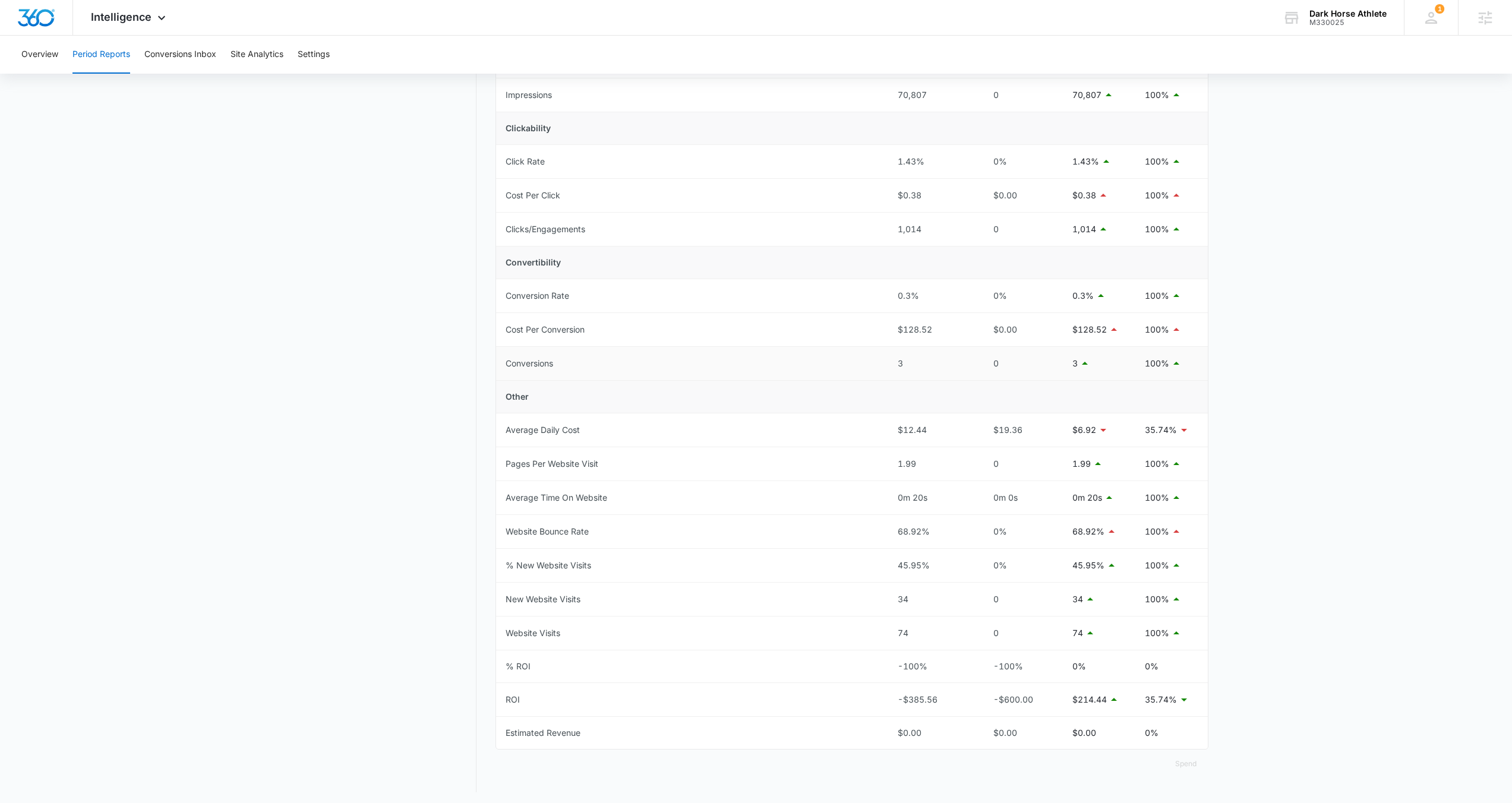 scroll, scrollTop: 238, scrollLeft: 0, axis: vertical 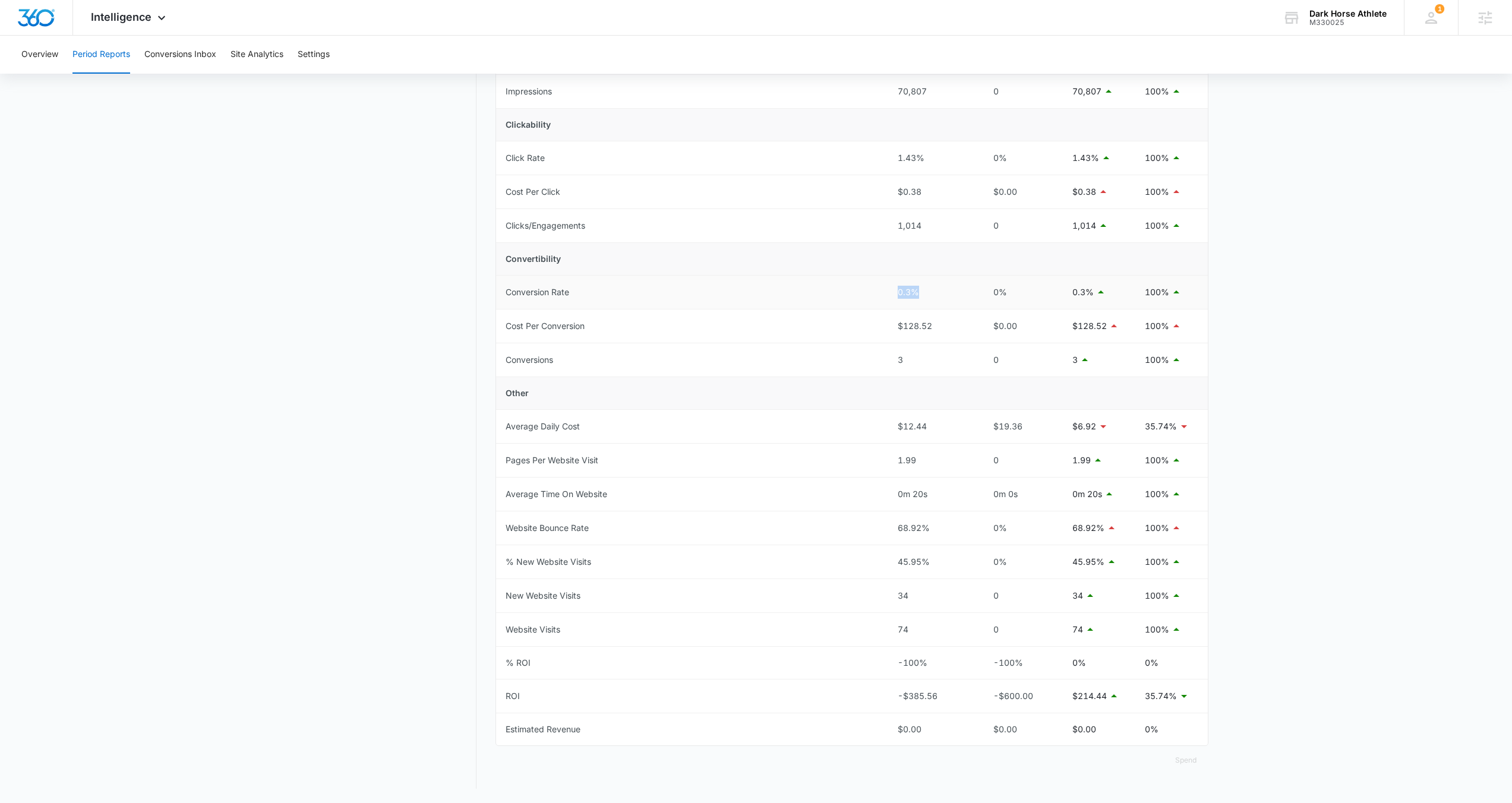 drag, startPoint x: 926, startPoint y: 289, endPoint x: 887, endPoint y: 289, distance: 39 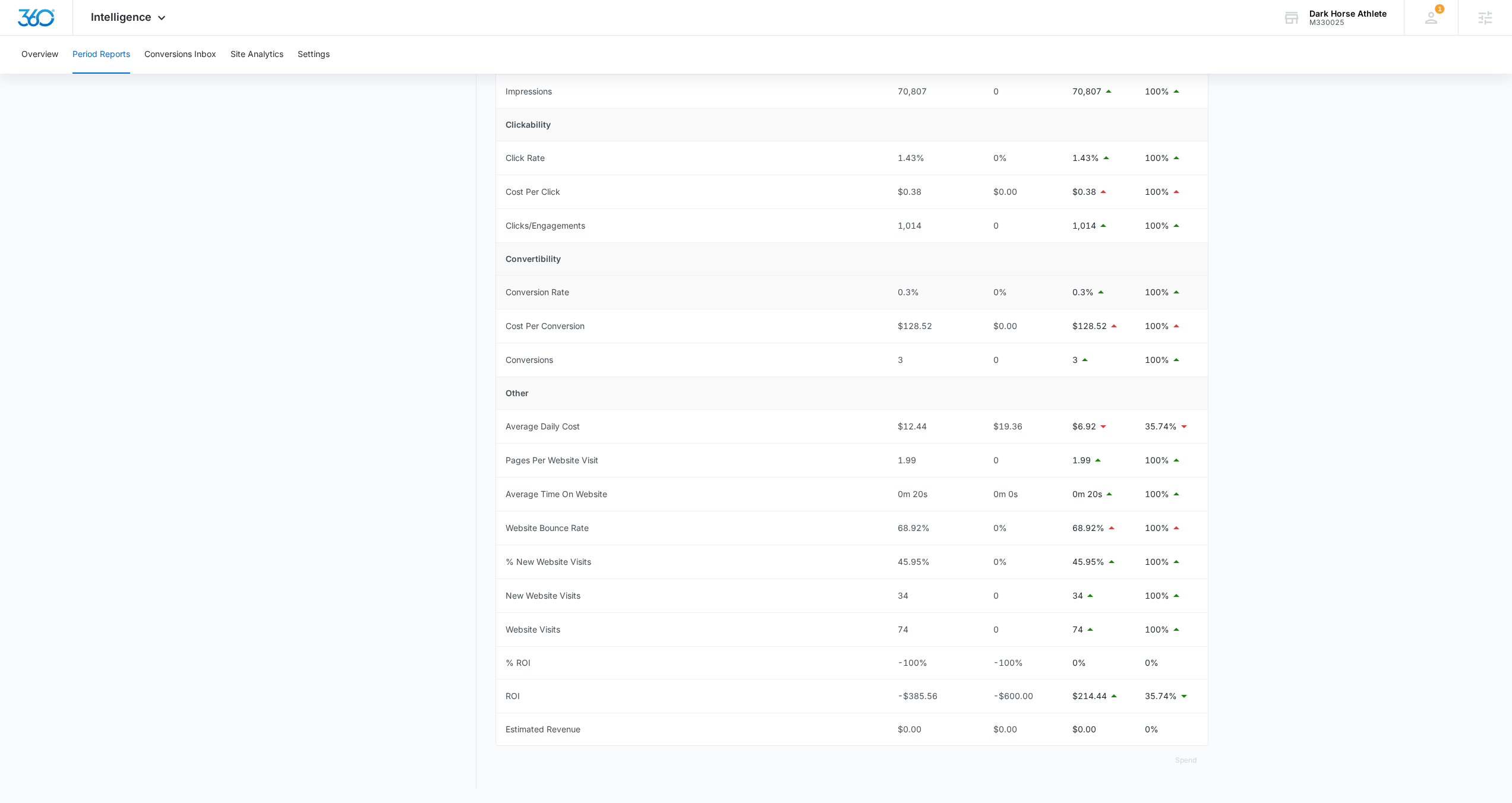 click on "Conversion Rate" at bounding box center (692, 292) 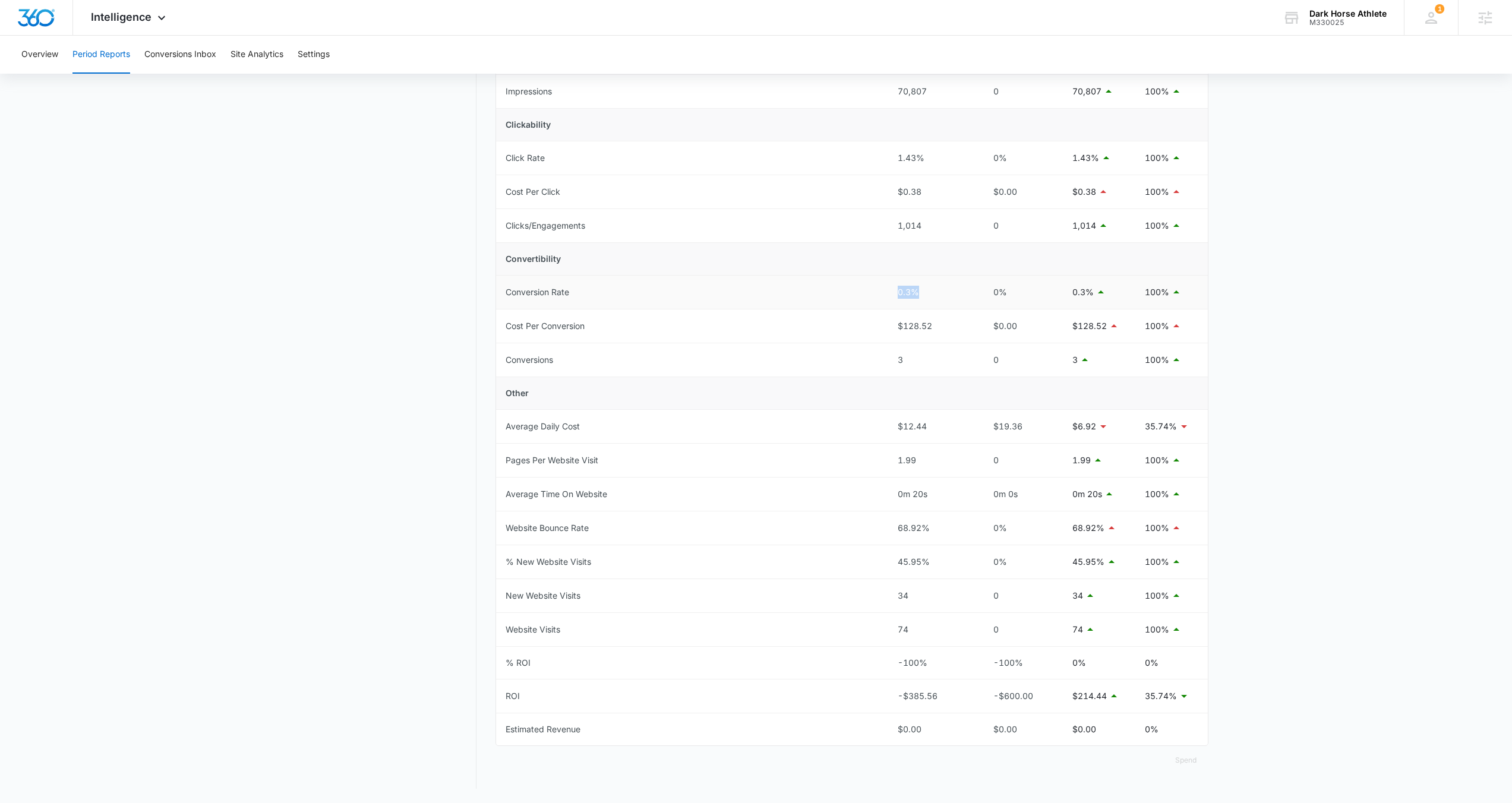 drag, startPoint x: 922, startPoint y: 290, endPoint x: 892, endPoint y: 290, distance: 30 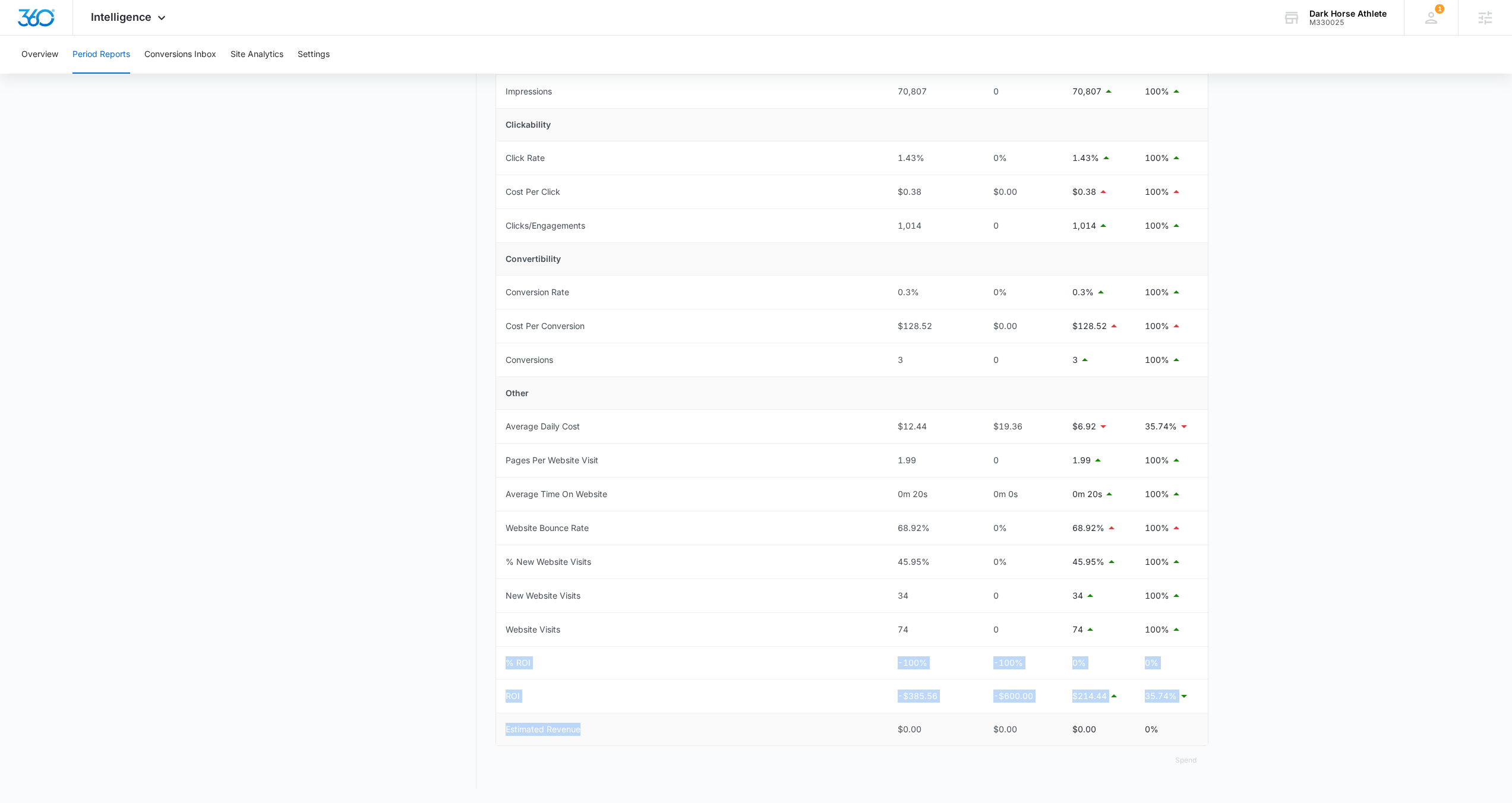 drag, startPoint x: 501, startPoint y: 656, endPoint x: 672, endPoint y: 727, distance: 185.15399 